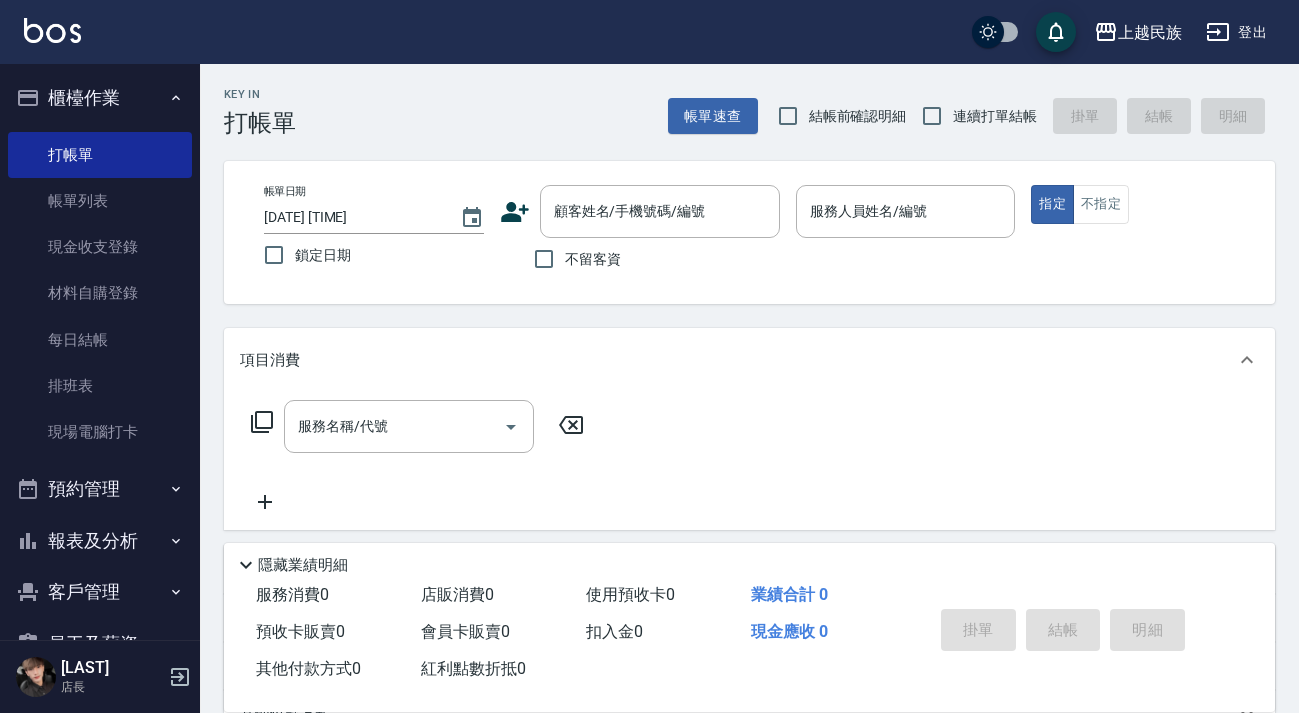 scroll, scrollTop: 0, scrollLeft: 0, axis: both 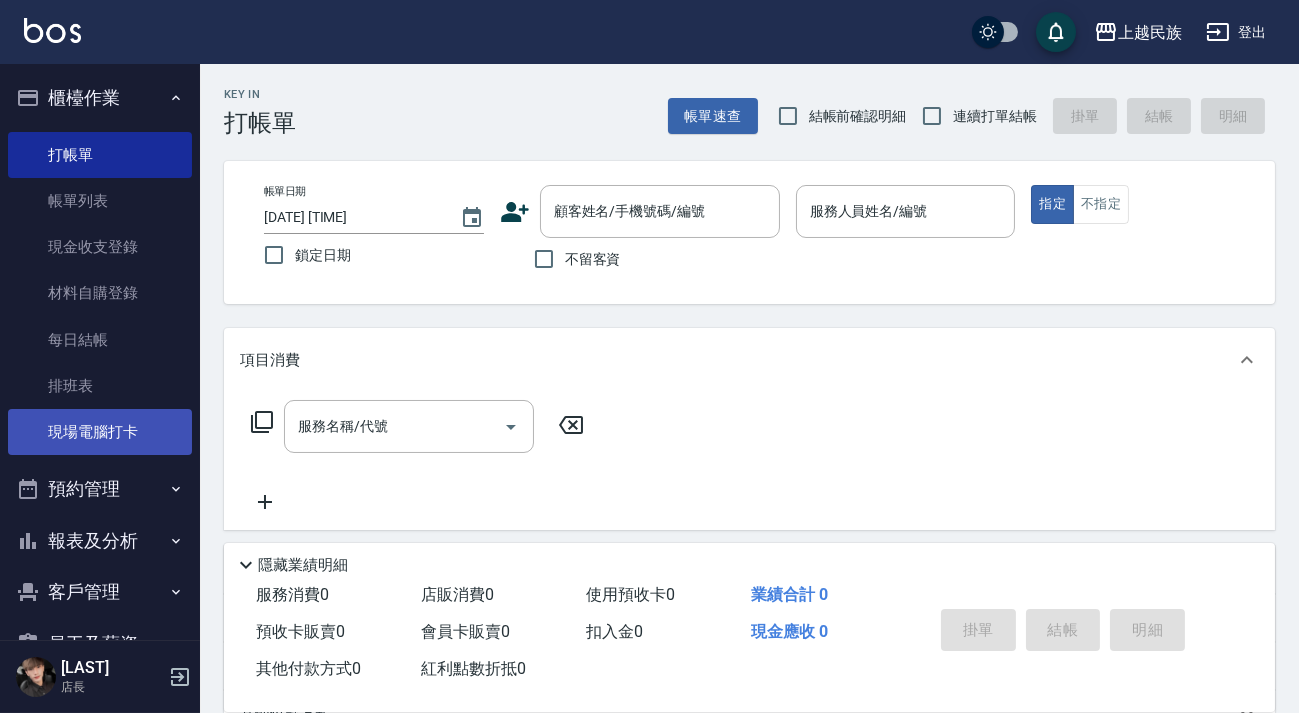 click on "現場電腦打卡" at bounding box center [100, 432] 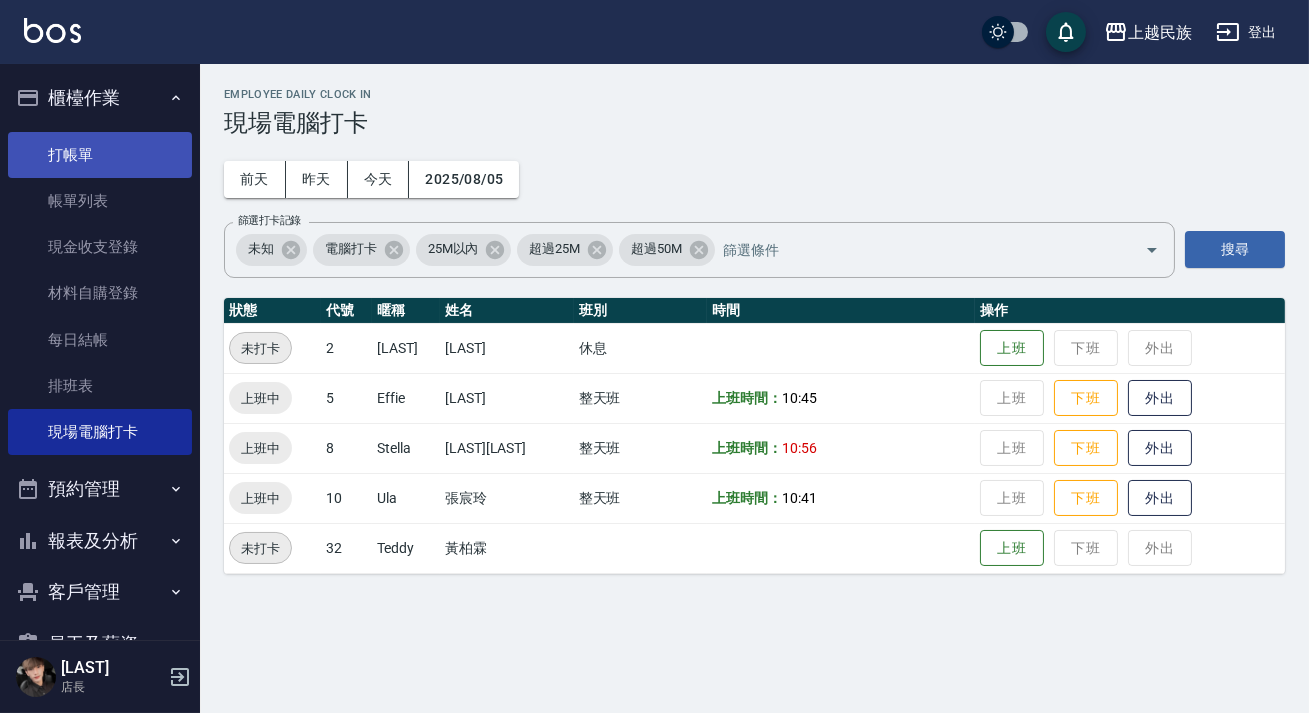 click on "打帳單" at bounding box center [100, 155] 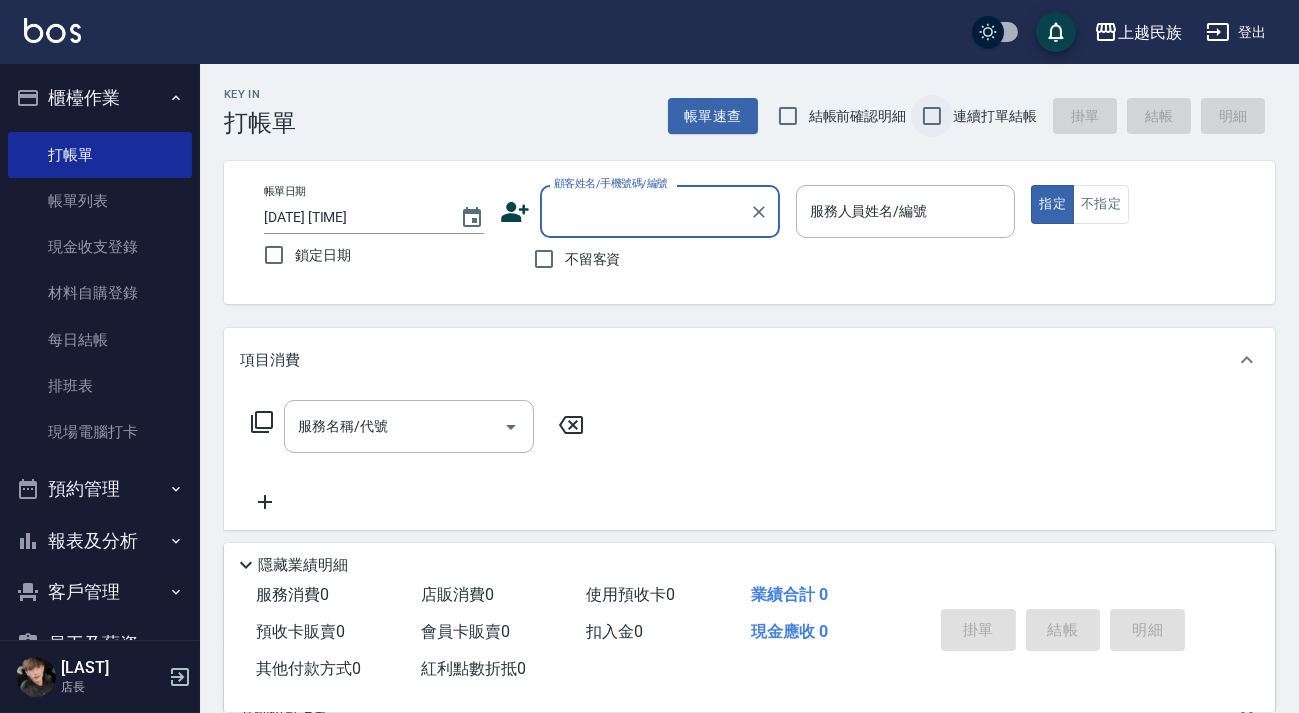 click on "連續打單結帳" at bounding box center [932, 116] 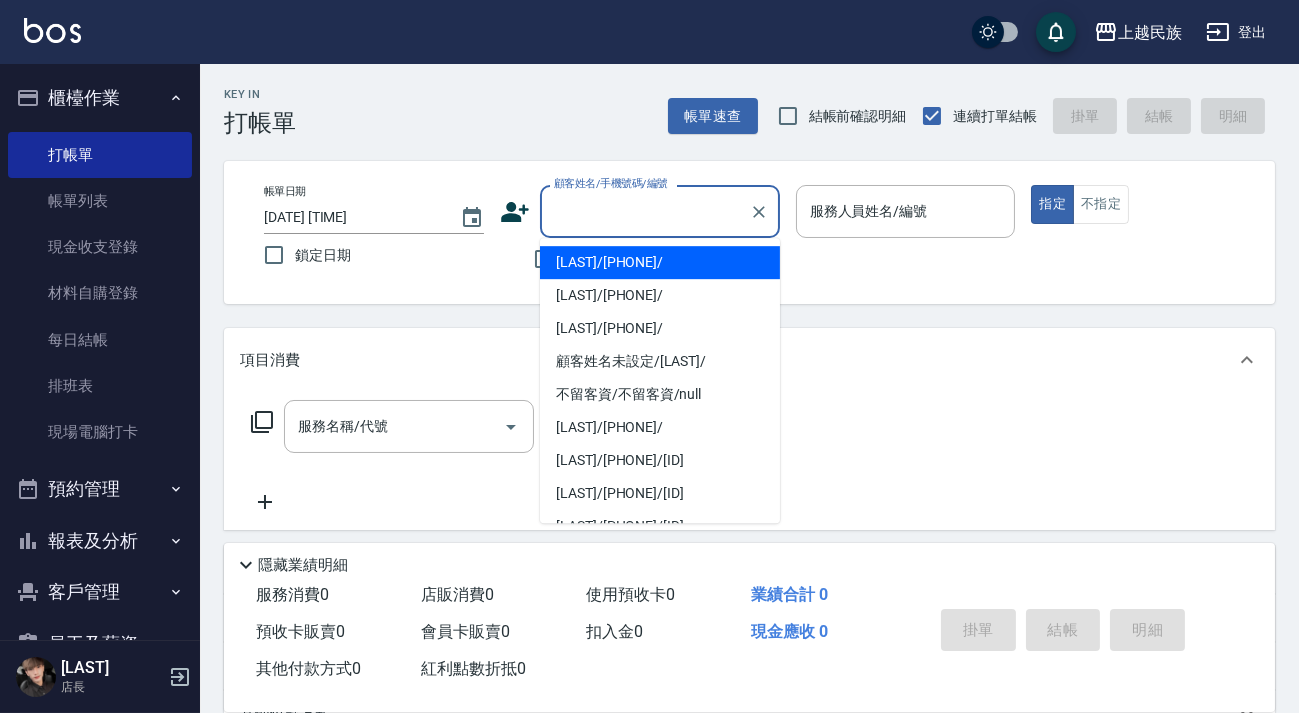click on "顧客姓名/手機號碼/編號" at bounding box center (645, 211) 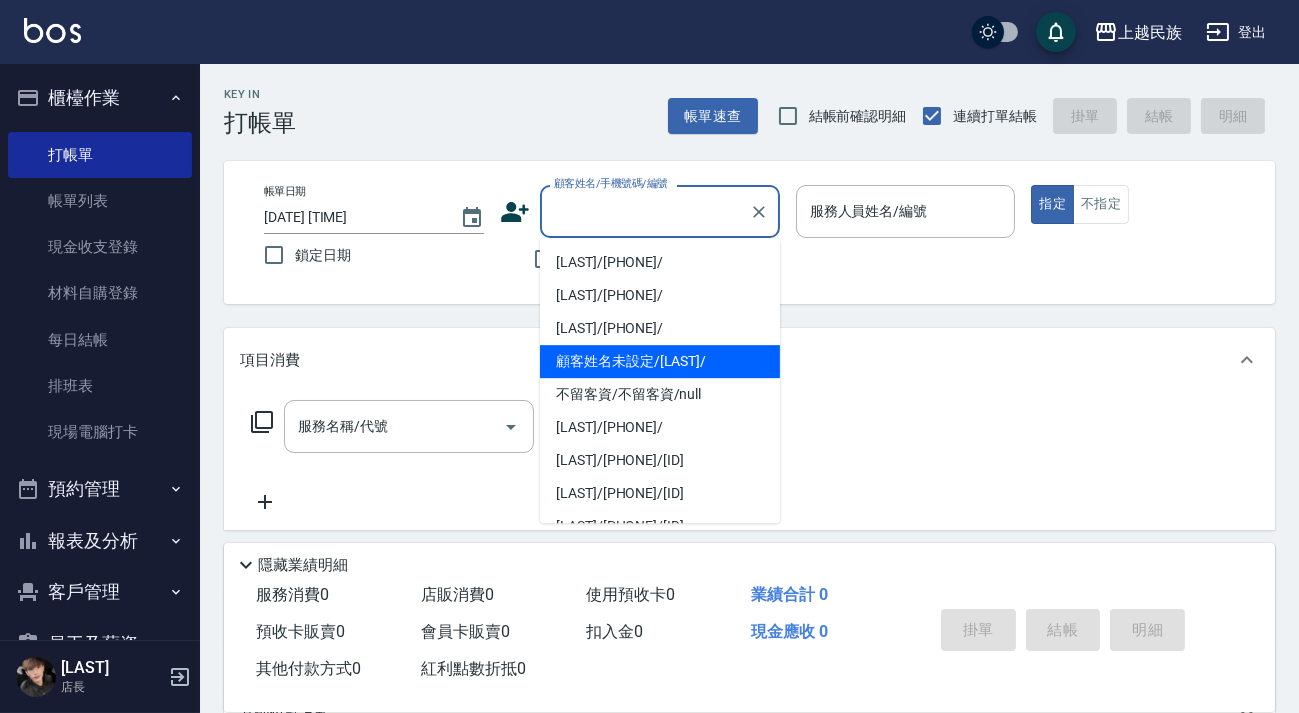 click on "上越民族 登出" at bounding box center [649, 32] 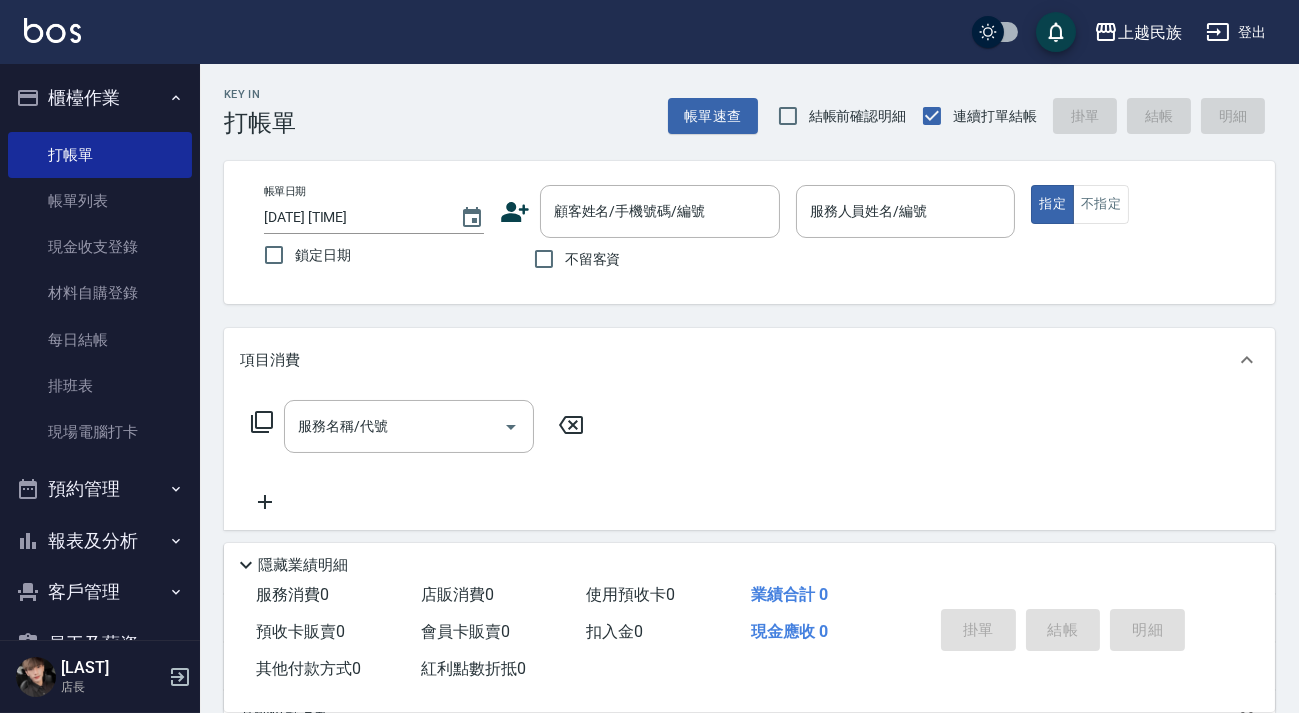 click at bounding box center [52, 30] 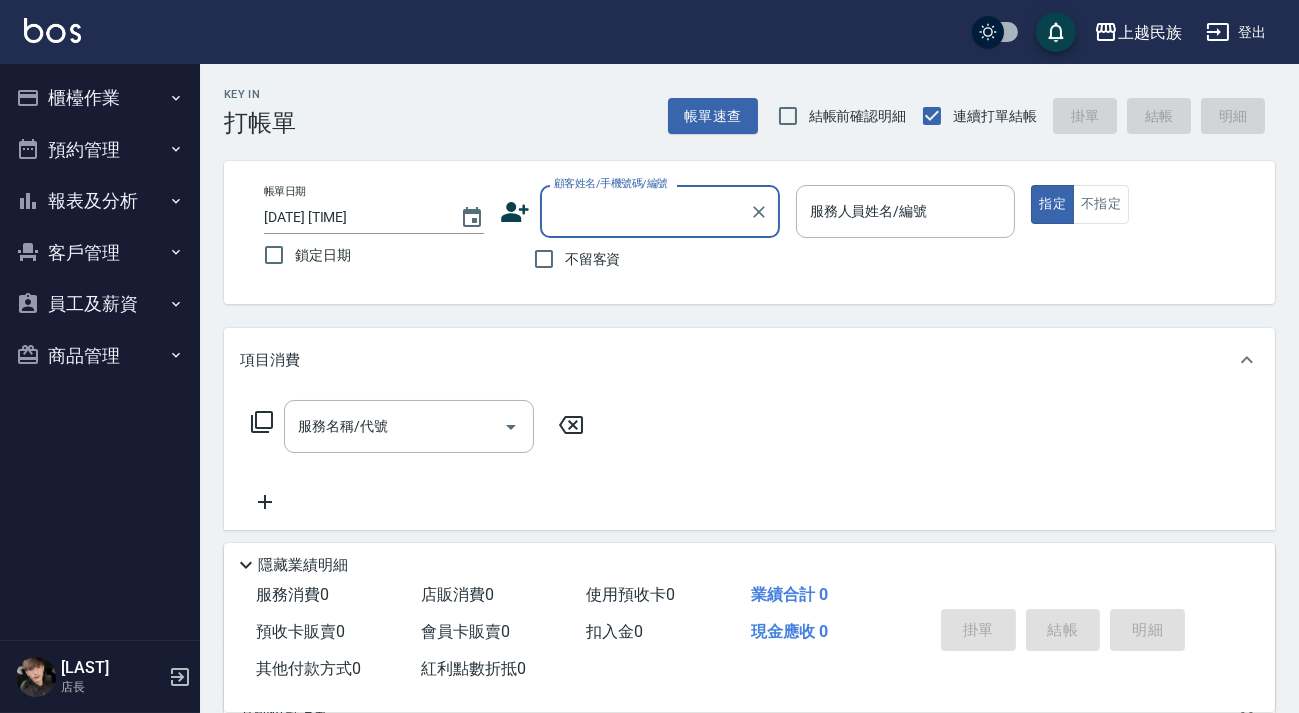 click on "報表及分析" at bounding box center [100, 201] 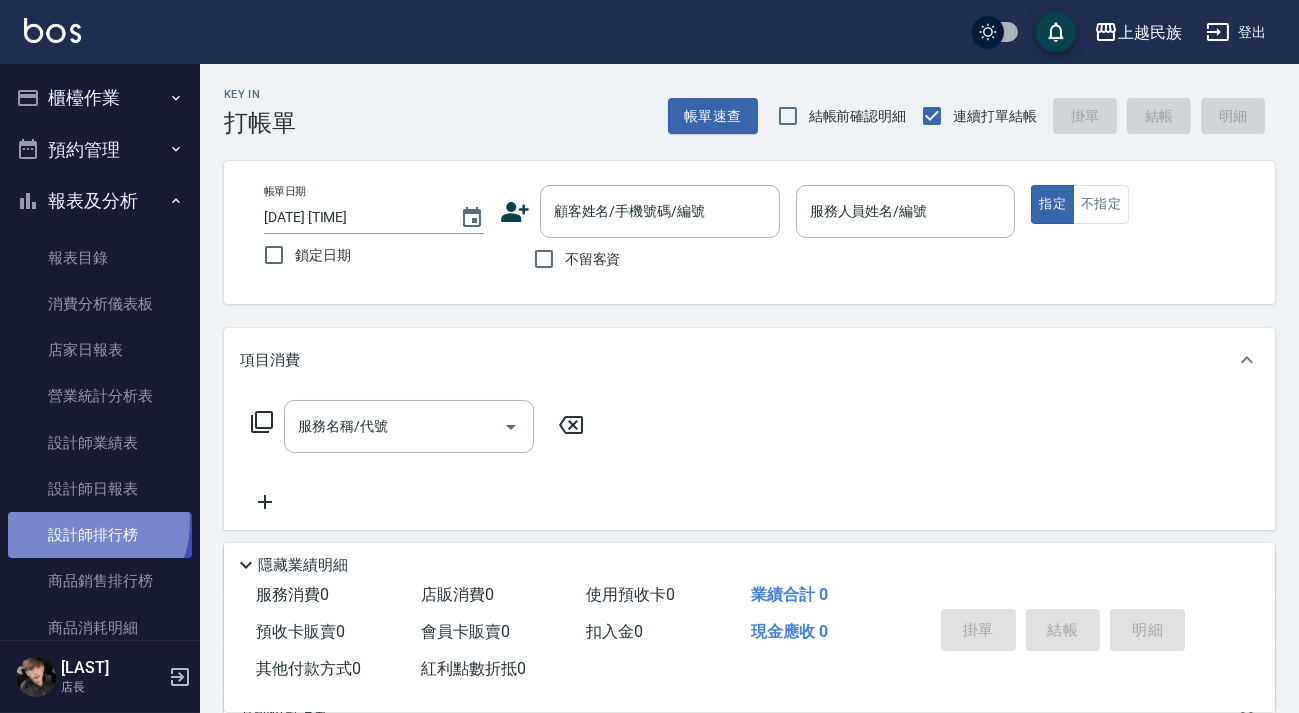 click on "設計師排行榜" at bounding box center [100, 535] 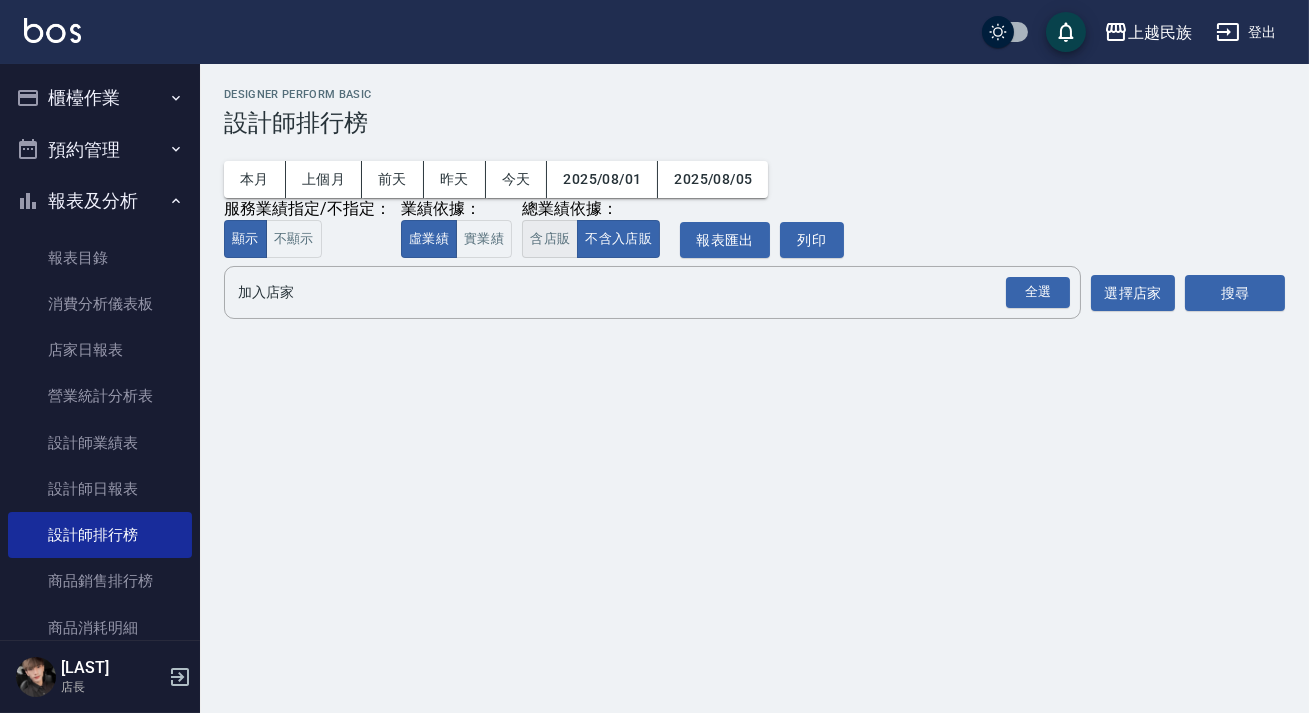 click on "含店販" at bounding box center [550, 239] 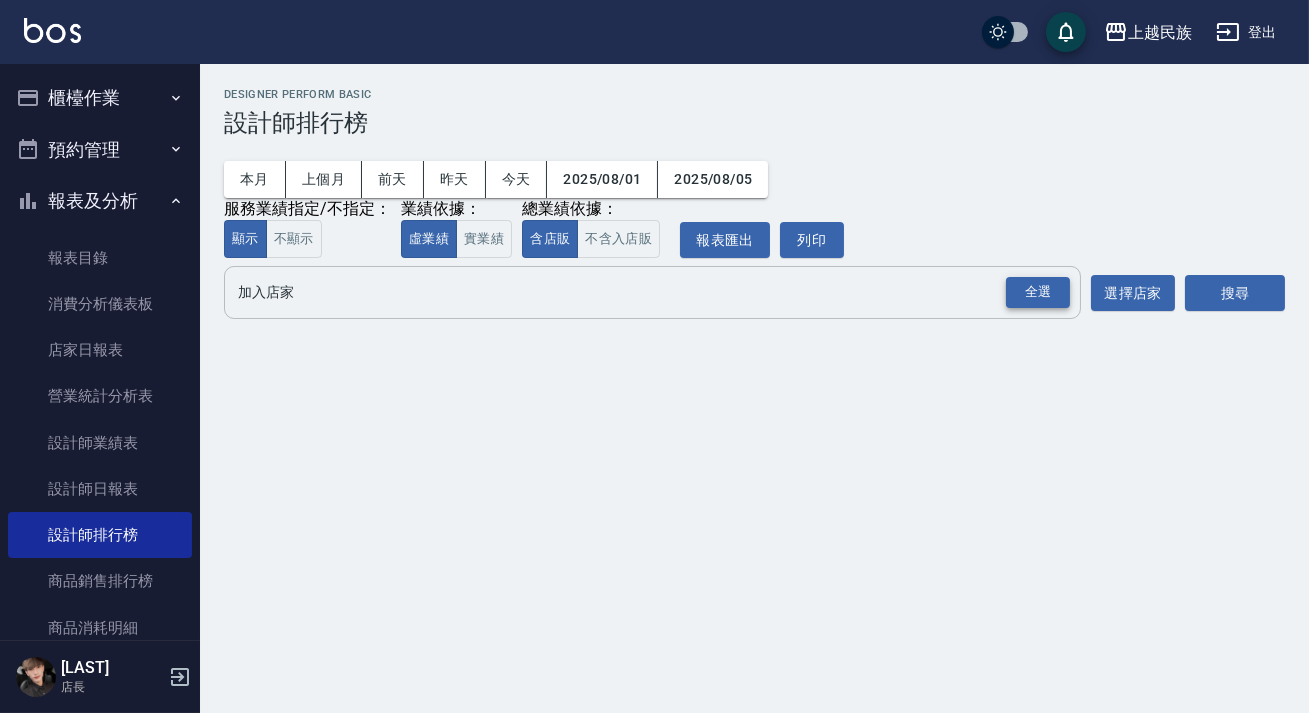 drag, startPoint x: 1037, startPoint y: 296, endPoint x: 1061, endPoint y: 294, distance: 24.083189 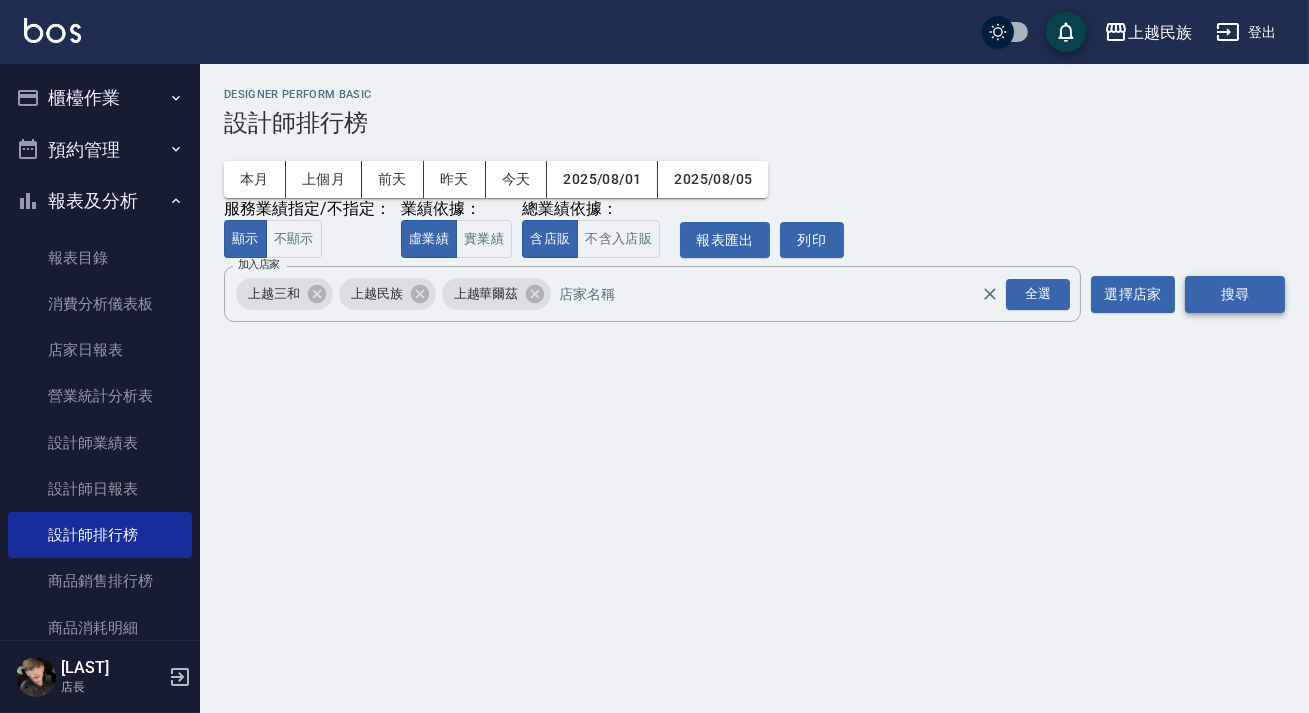 click on "搜尋" at bounding box center [1235, 294] 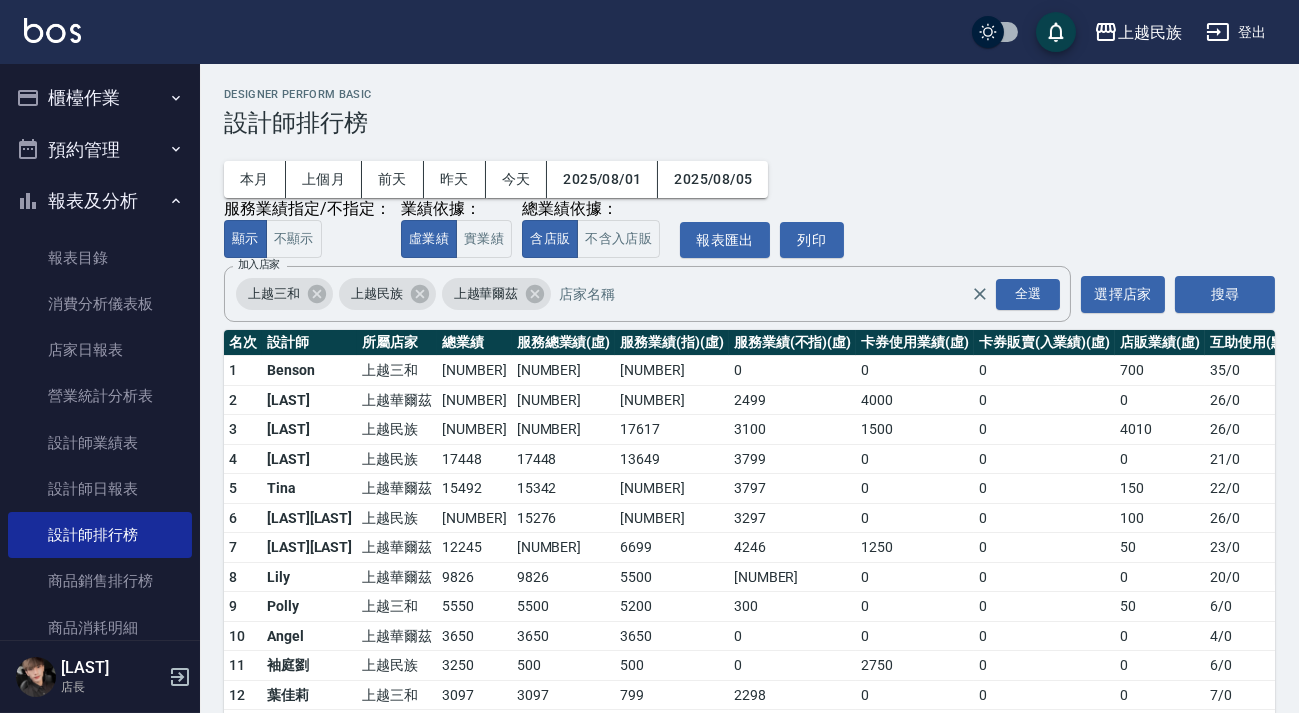 click on "櫃檯作業" at bounding box center [100, 98] 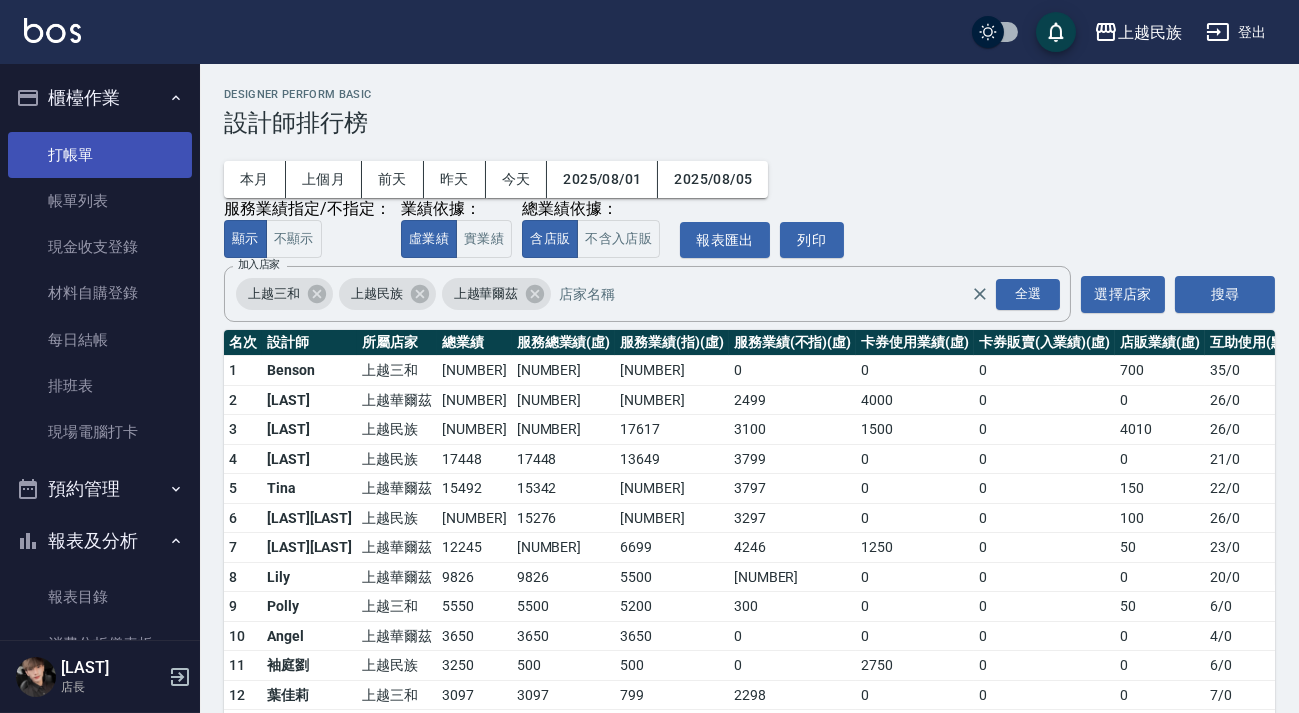 click on "打帳單" at bounding box center [100, 155] 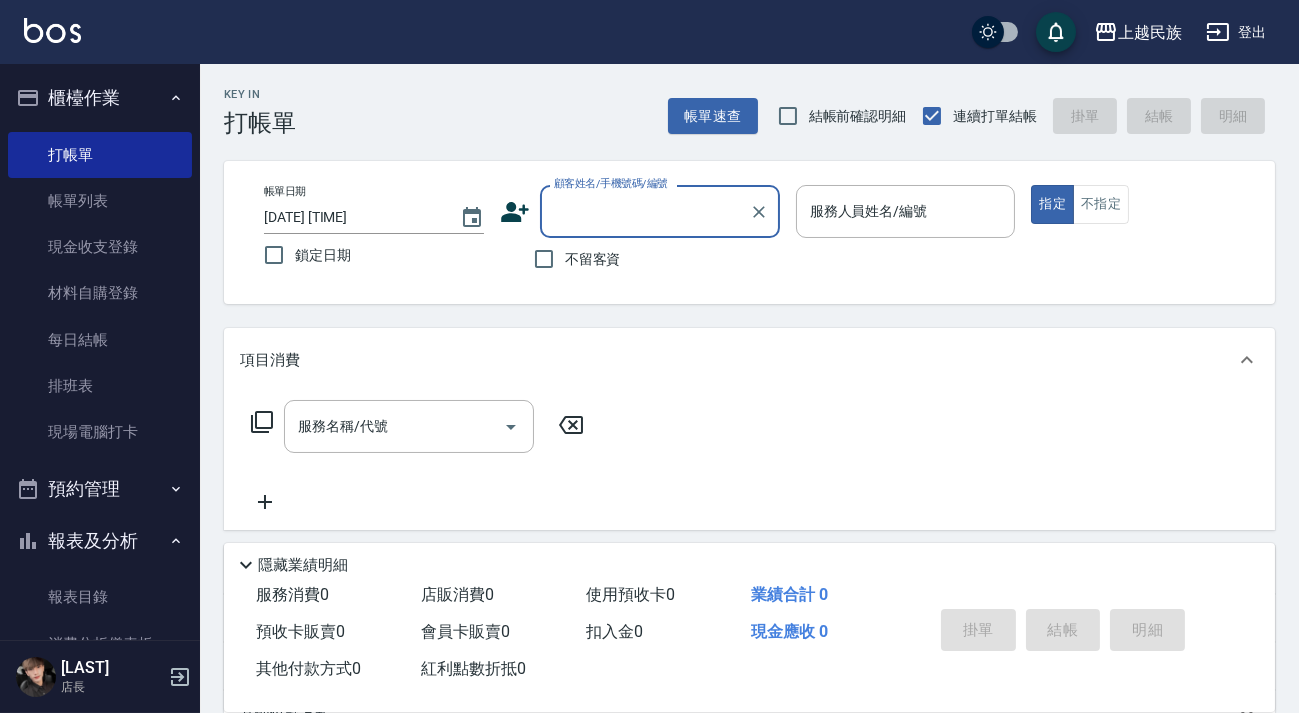 click on "顧客姓名/手機號碼/編號" at bounding box center (645, 211) 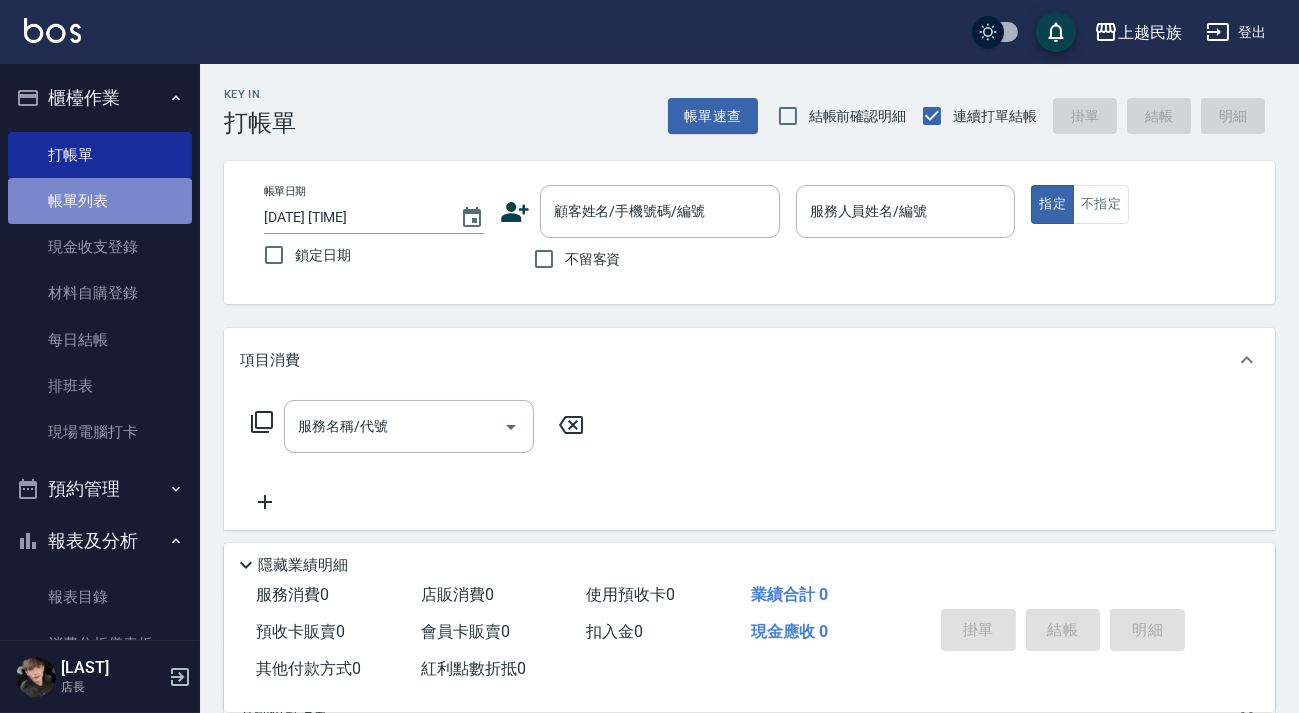 click on "帳單列表" at bounding box center (100, 201) 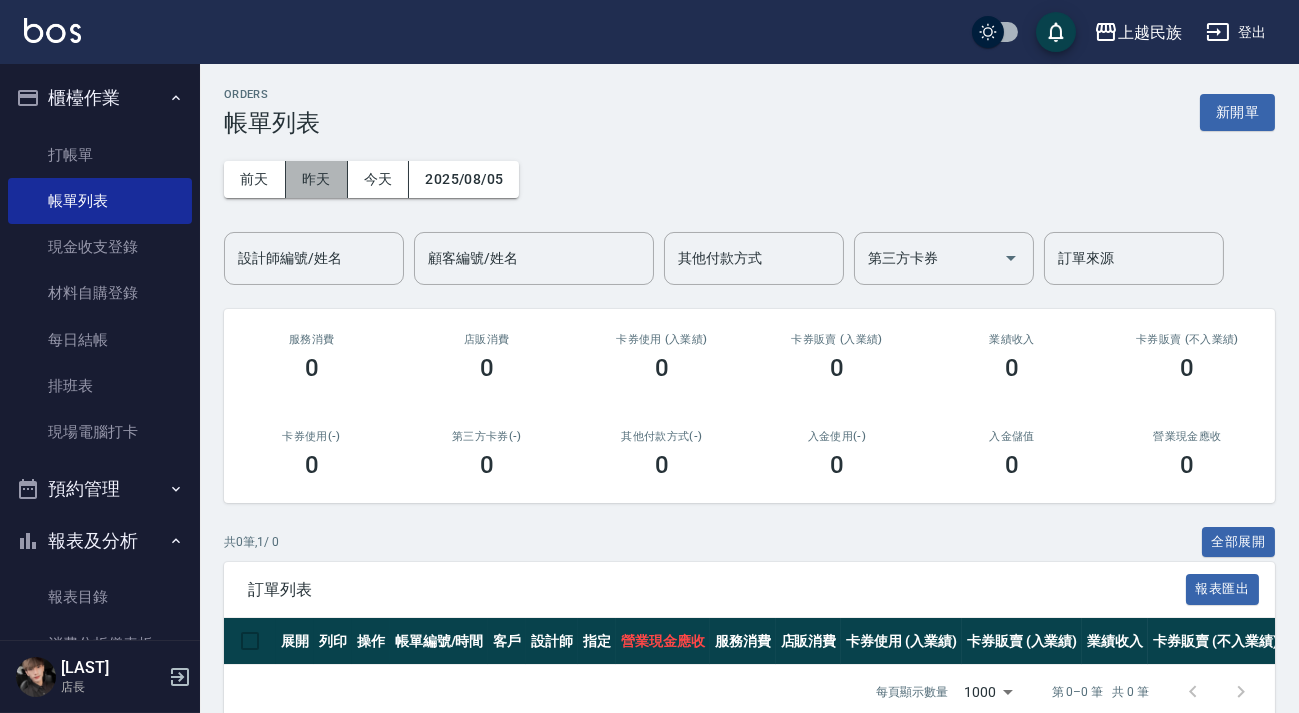 click on "昨天" at bounding box center (317, 179) 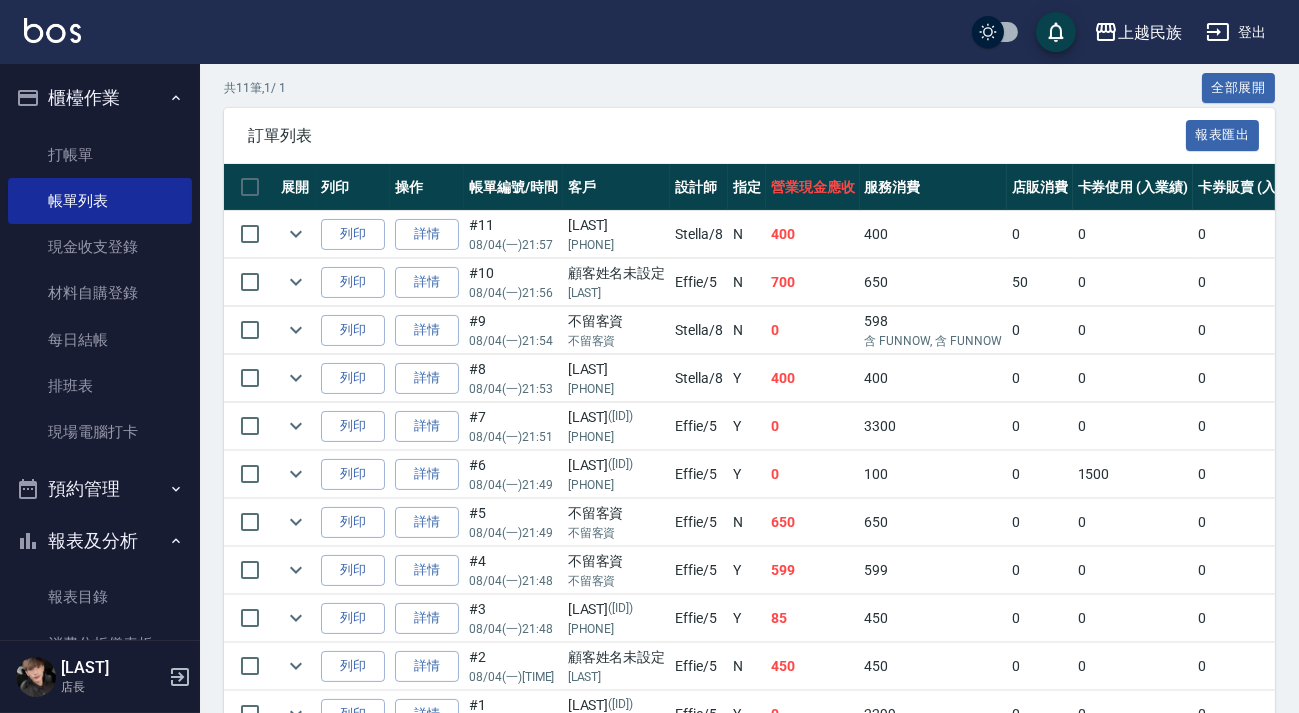 scroll, scrollTop: 545, scrollLeft: 0, axis: vertical 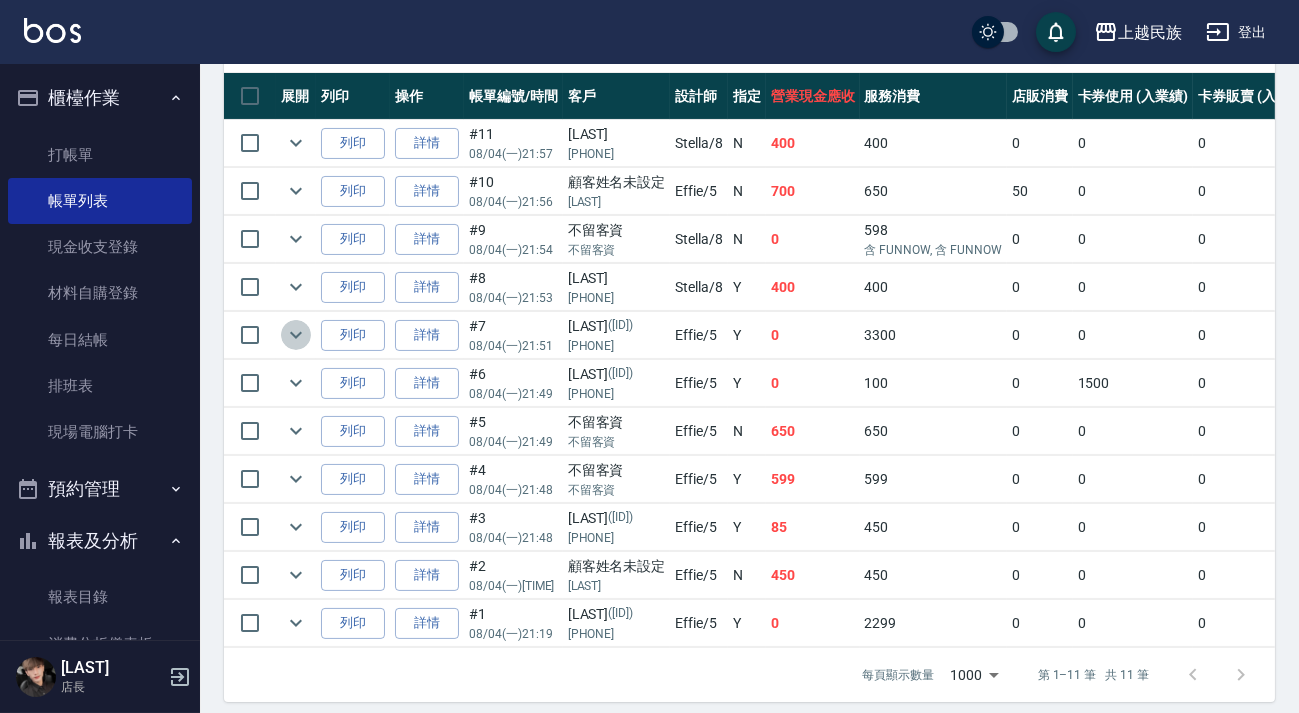click 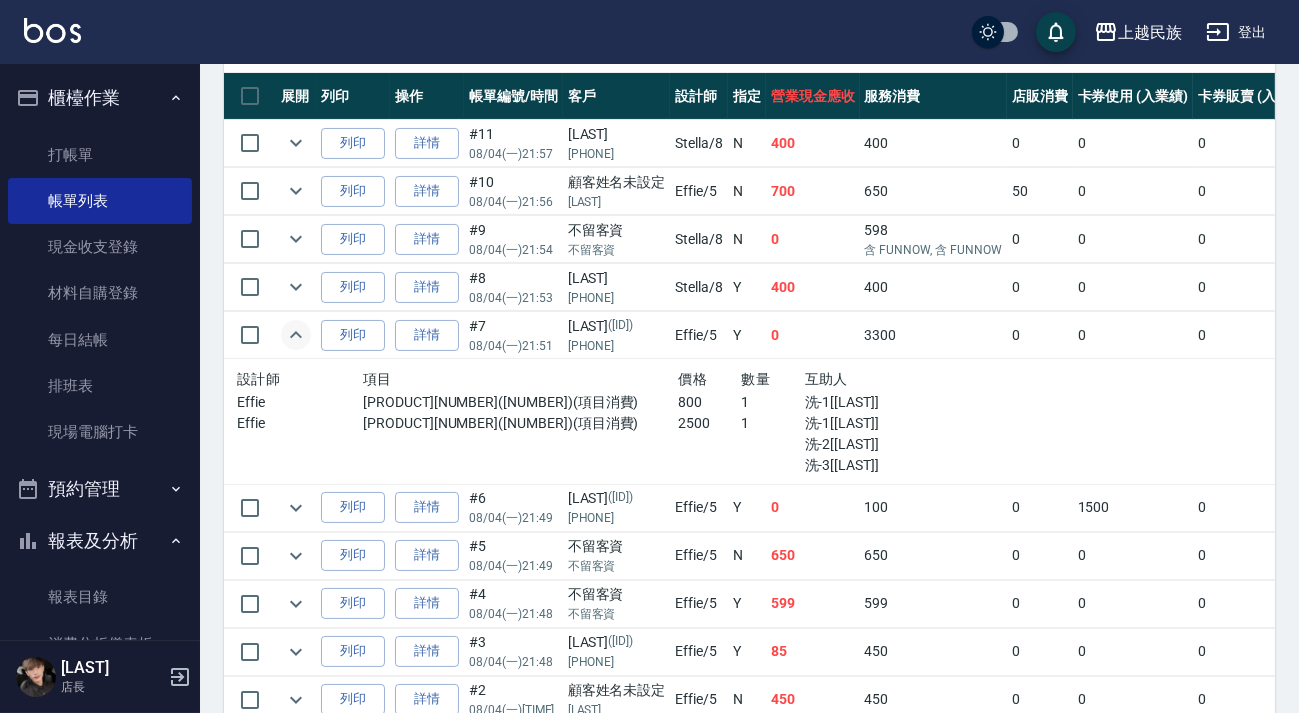 click 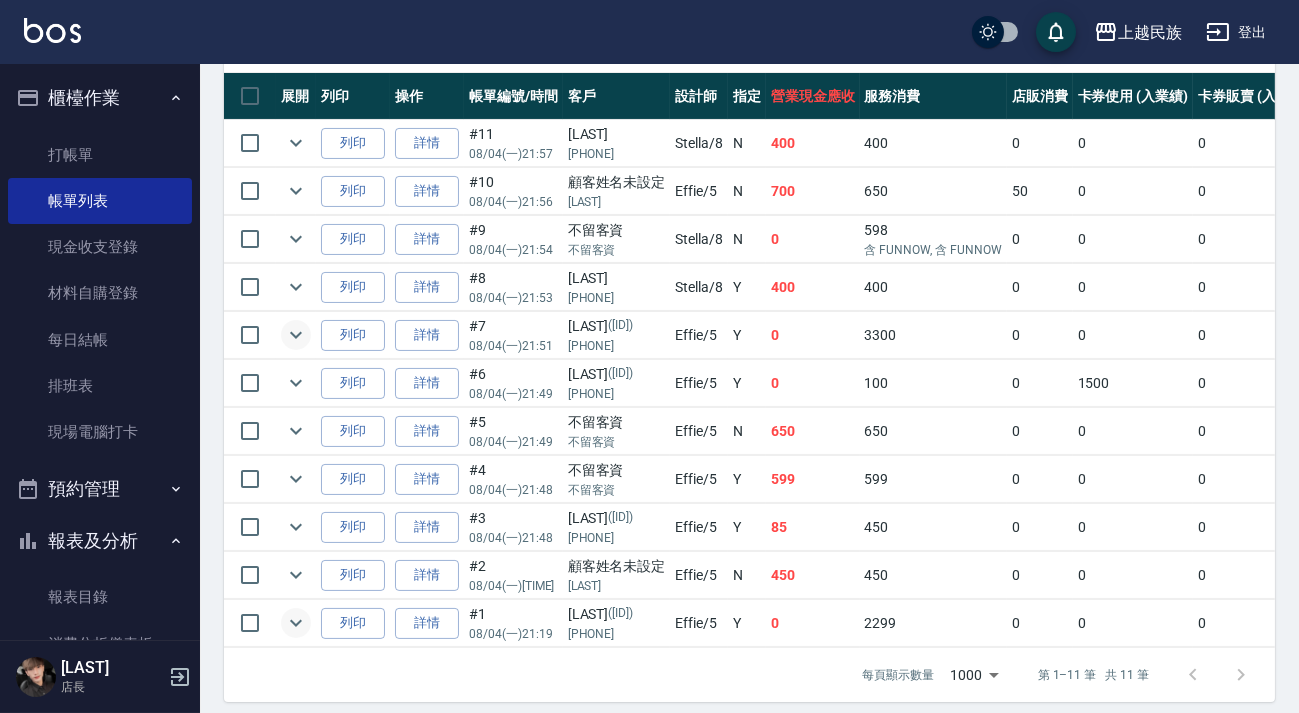 click 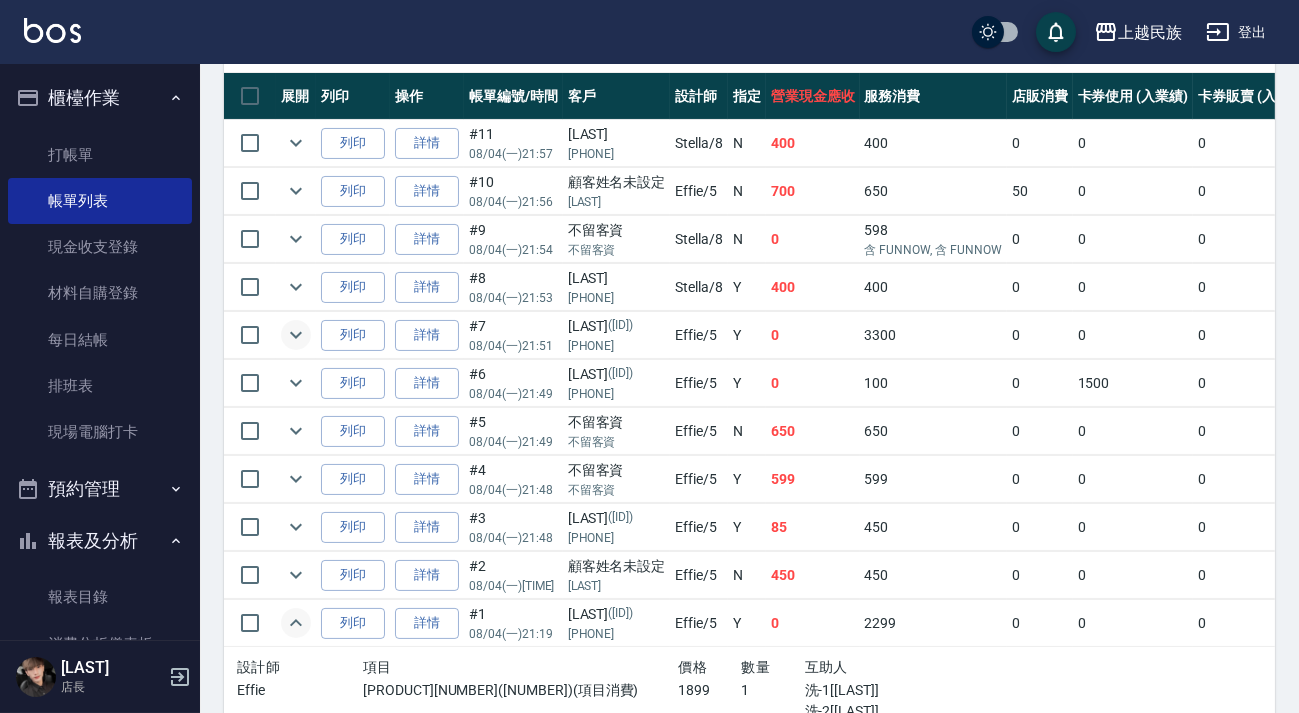 scroll, scrollTop: 636, scrollLeft: 0, axis: vertical 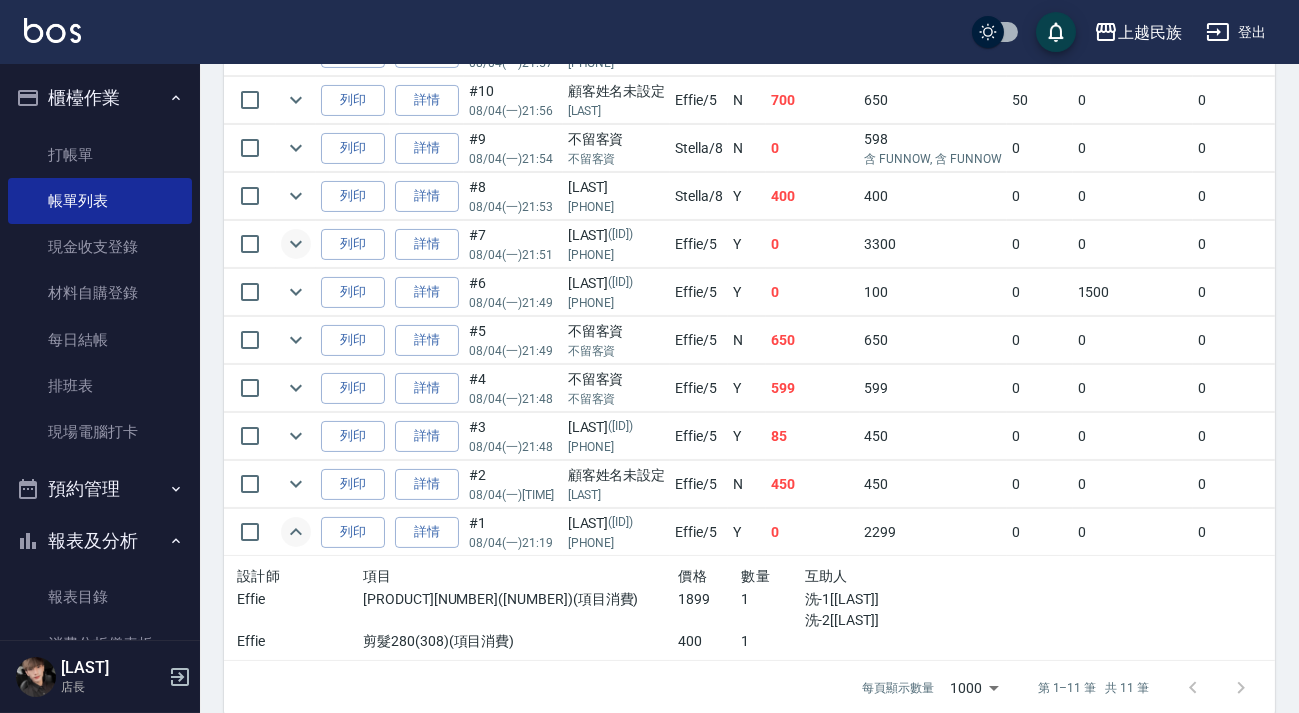click 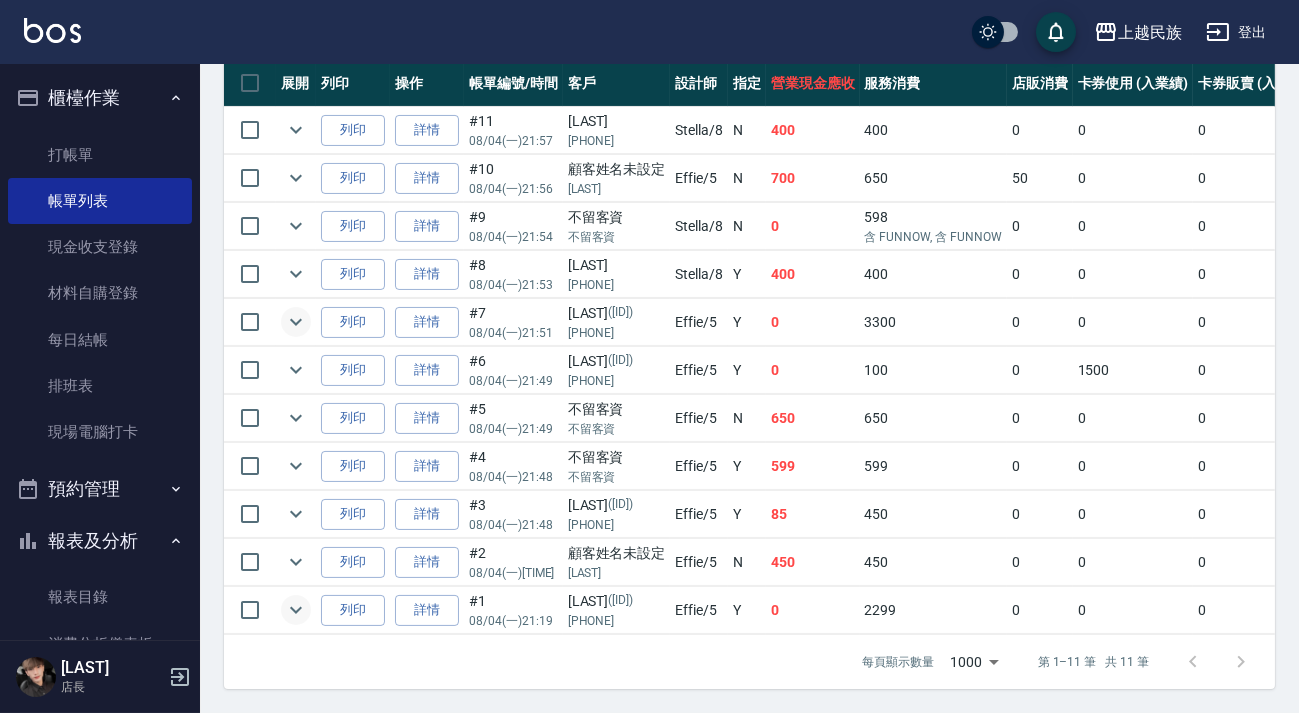 scroll, scrollTop: 570, scrollLeft: 0, axis: vertical 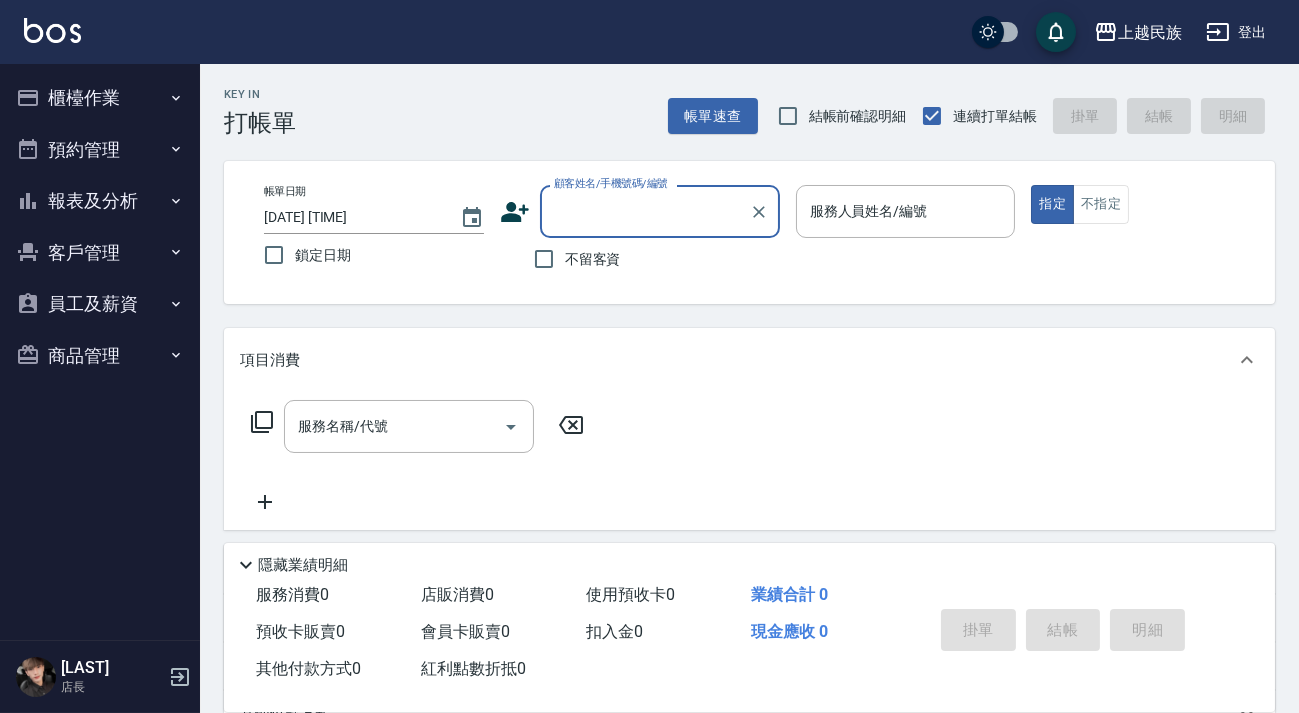 click at bounding box center [52, 30] 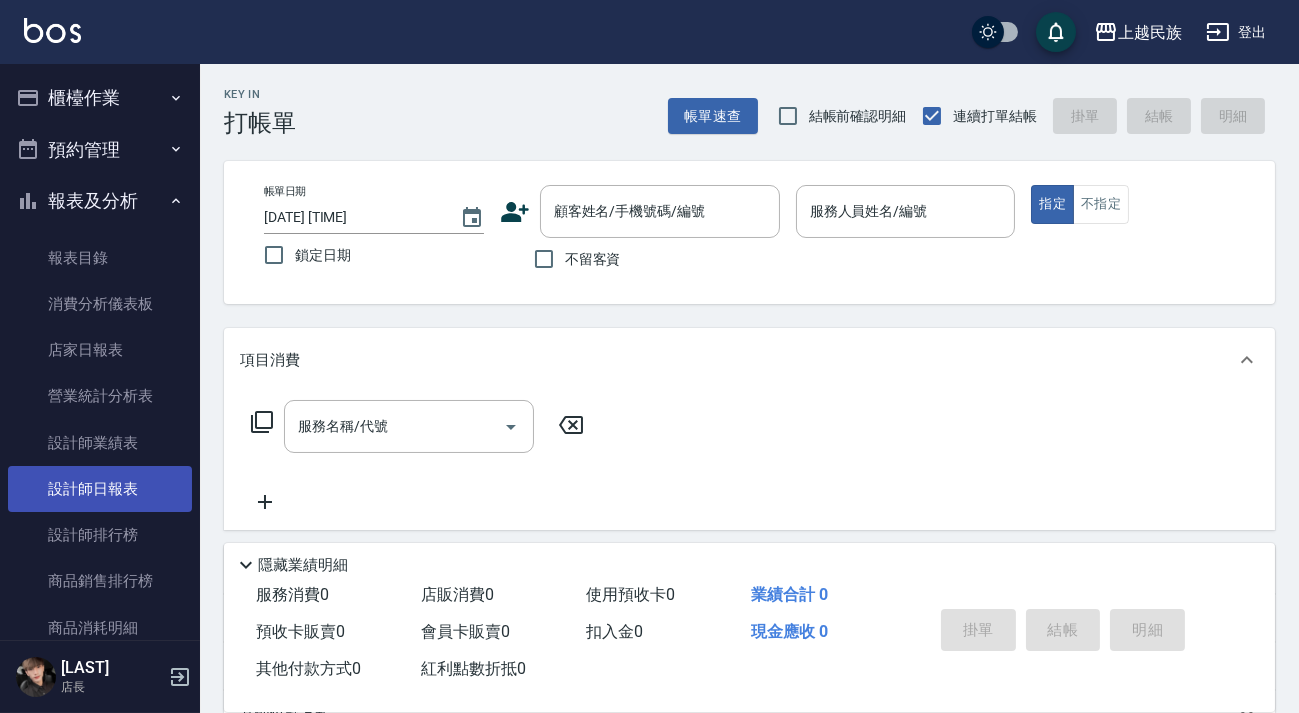 click on "設計師日報表" at bounding box center (100, 489) 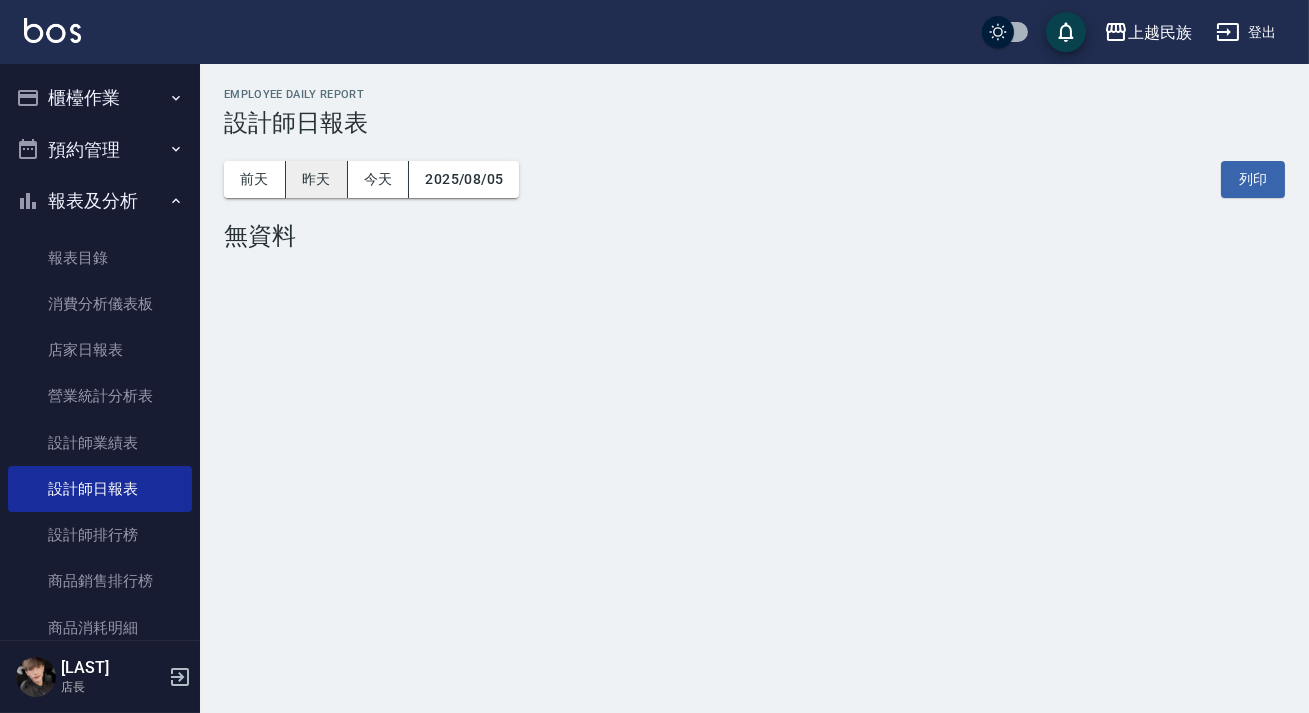 click on "昨天" at bounding box center [317, 179] 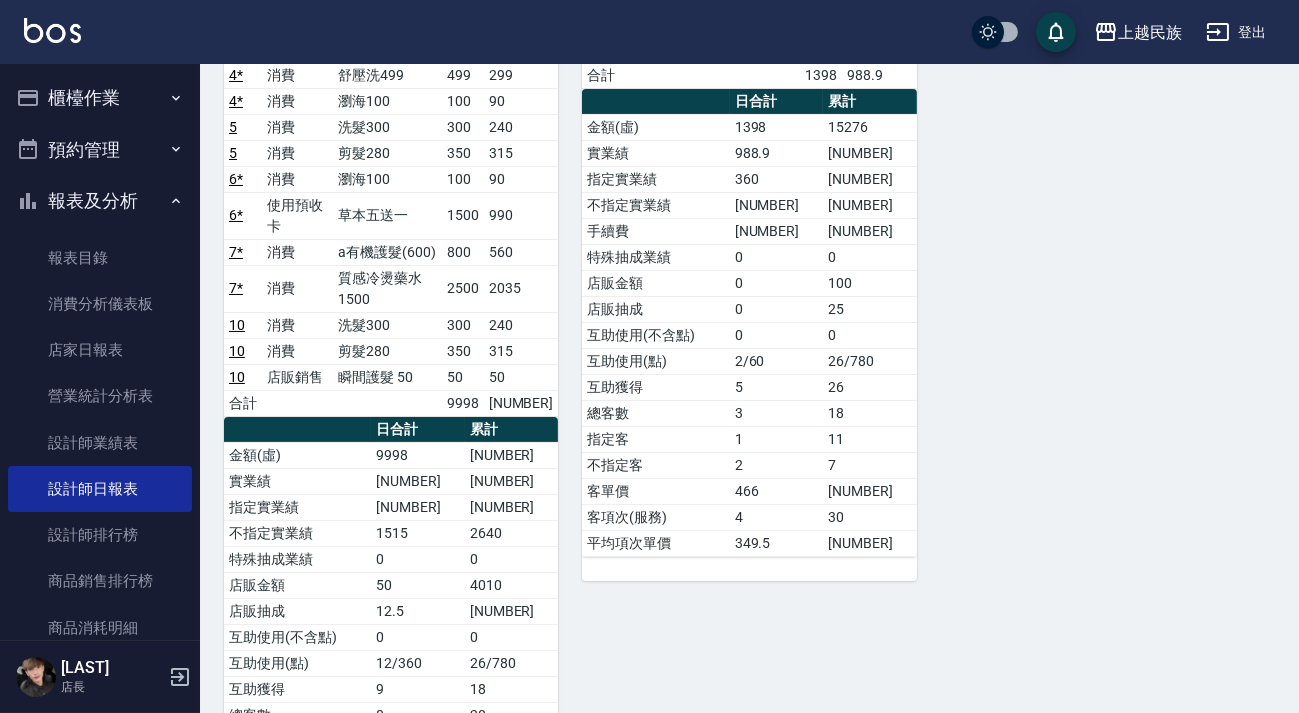 scroll, scrollTop: 0, scrollLeft: 0, axis: both 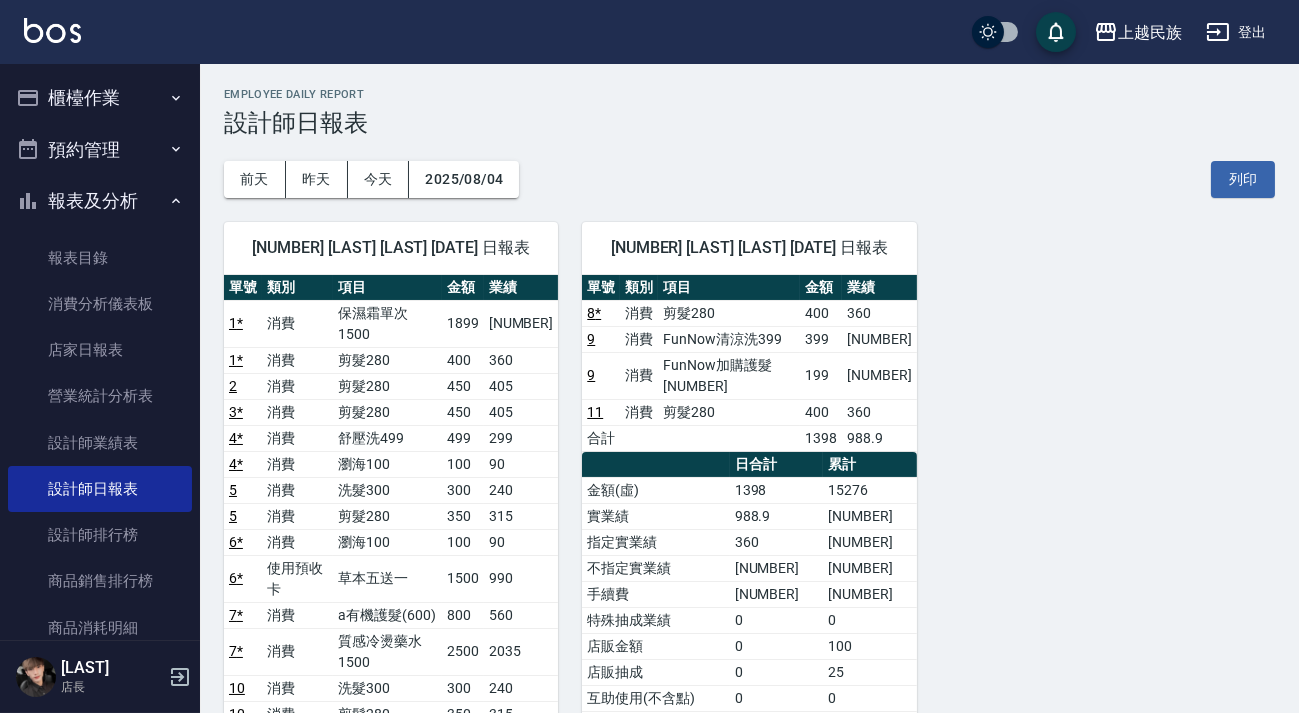 click on "櫃檯作業" at bounding box center (100, 98) 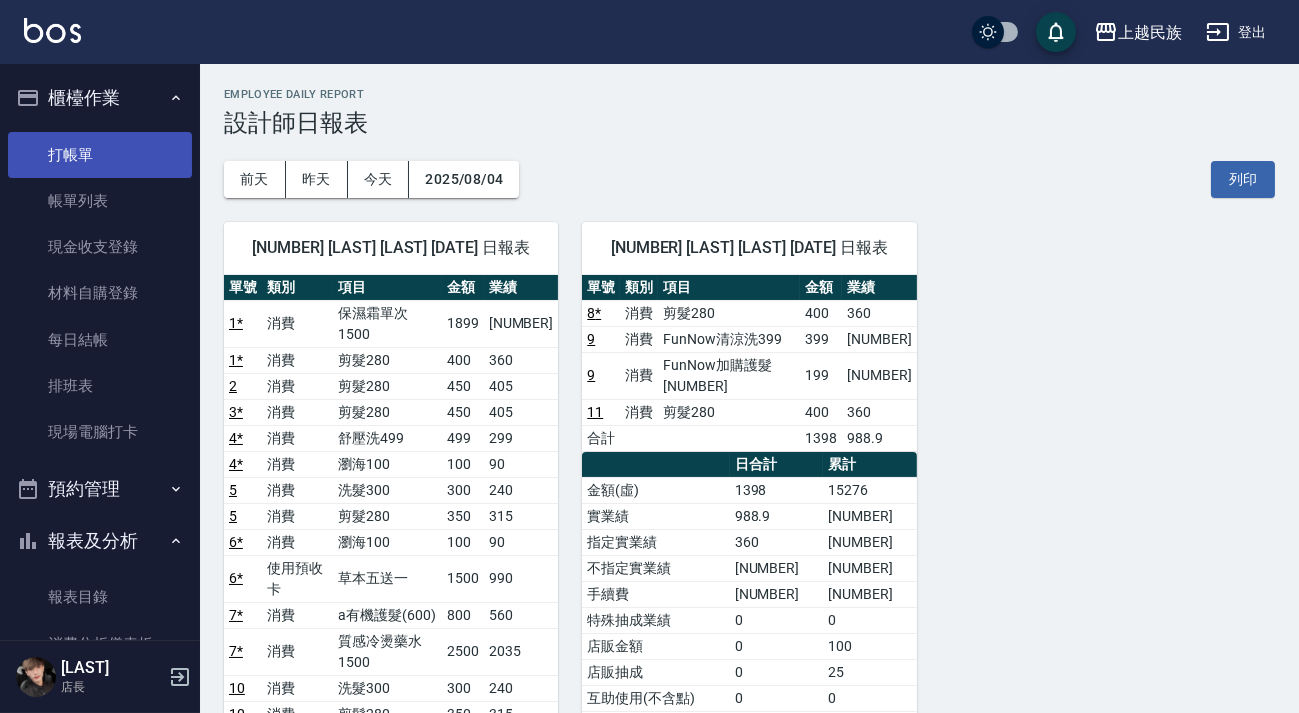 click on "打帳單" at bounding box center [100, 155] 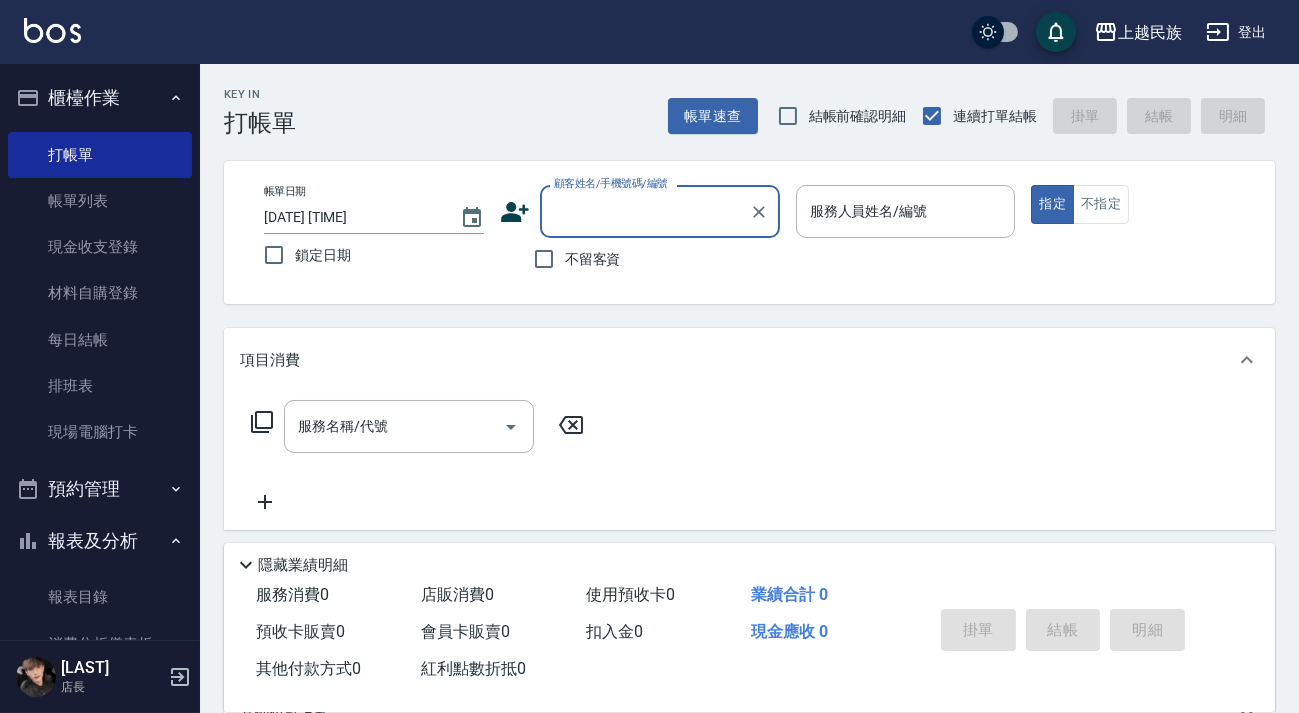 click on "顧客姓名/手機號碼/編號" at bounding box center [645, 211] 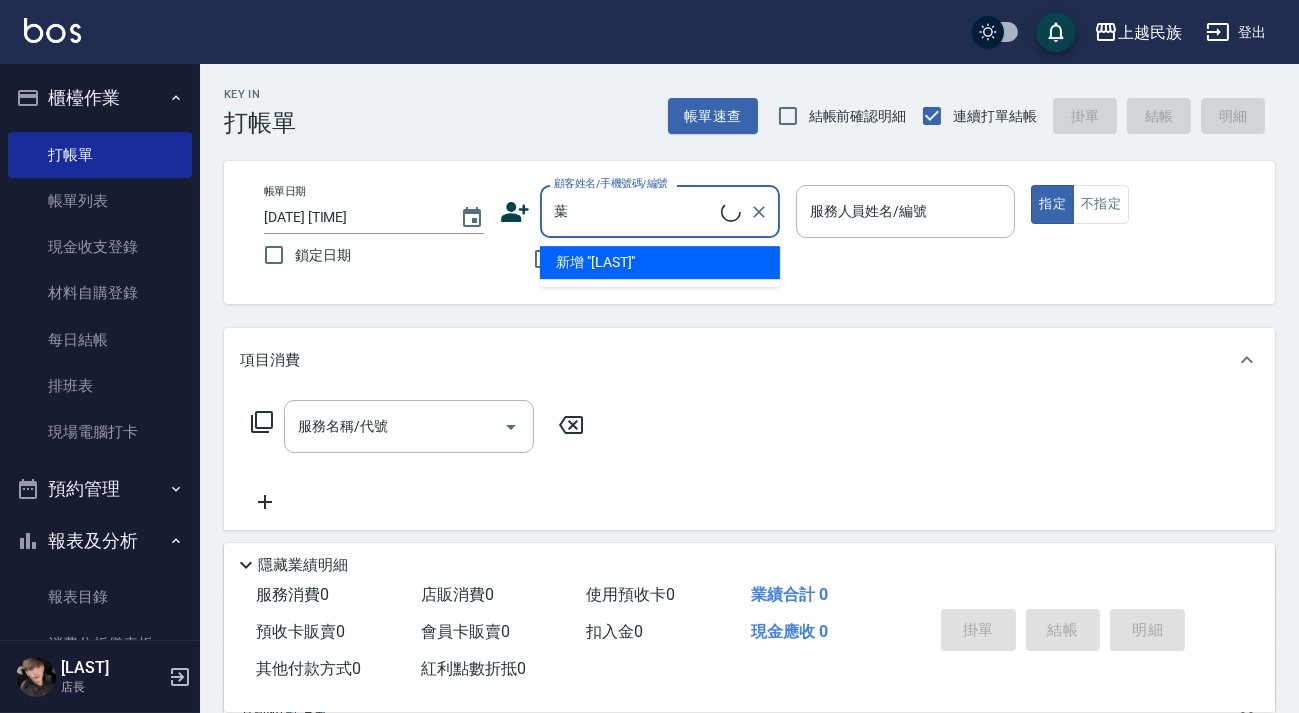 type on "[LAST]" 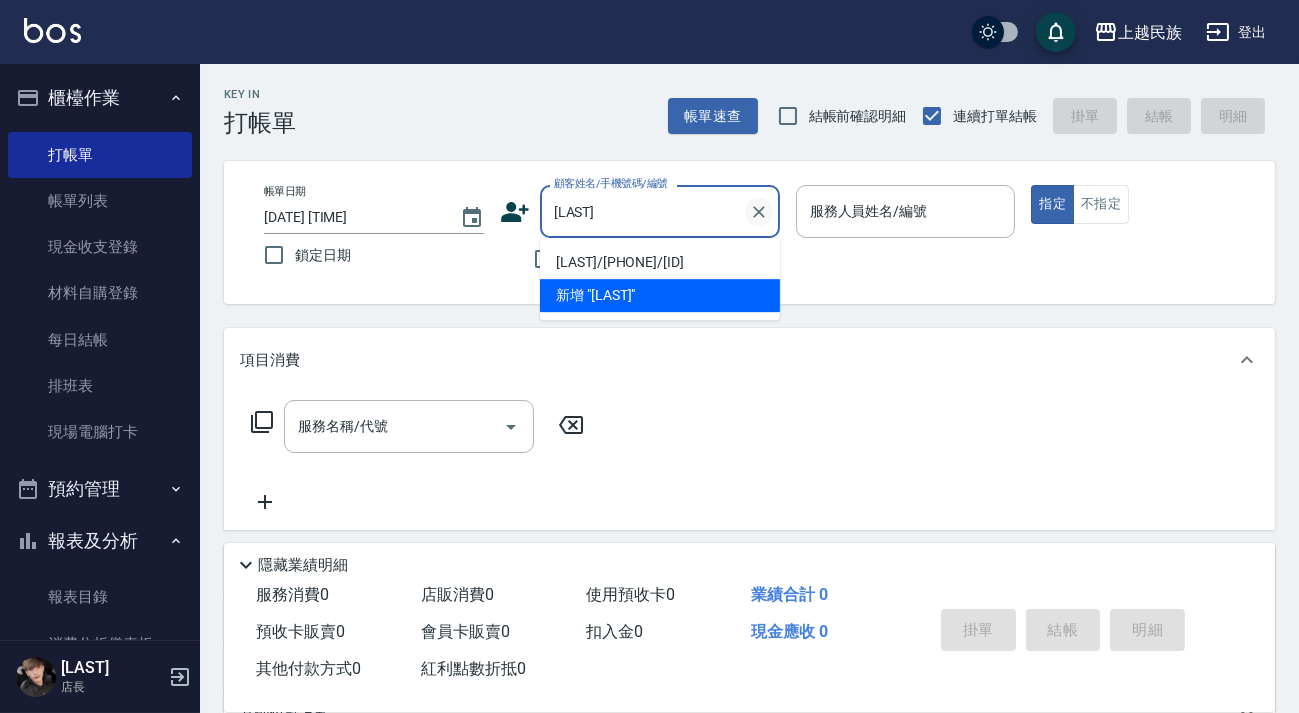click 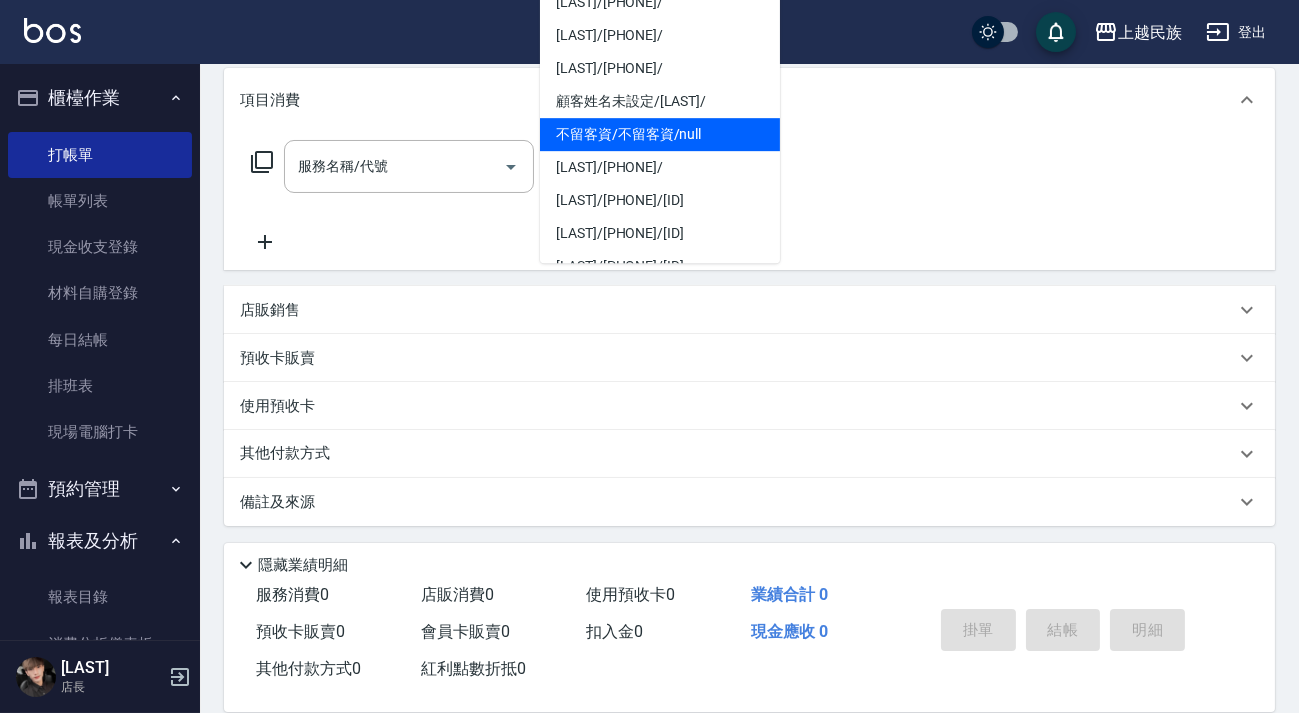scroll, scrollTop: 0, scrollLeft: 0, axis: both 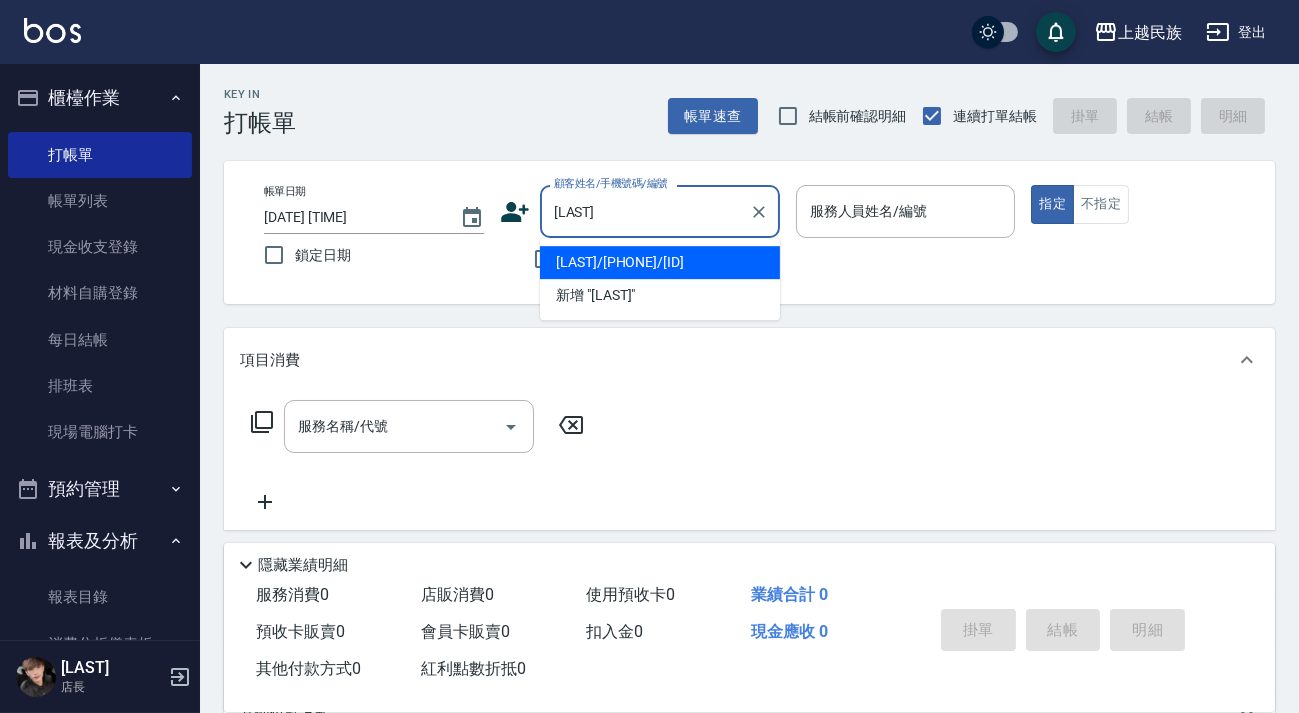click on "[LAST]/[PHONE]/[ID]" at bounding box center [660, 262] 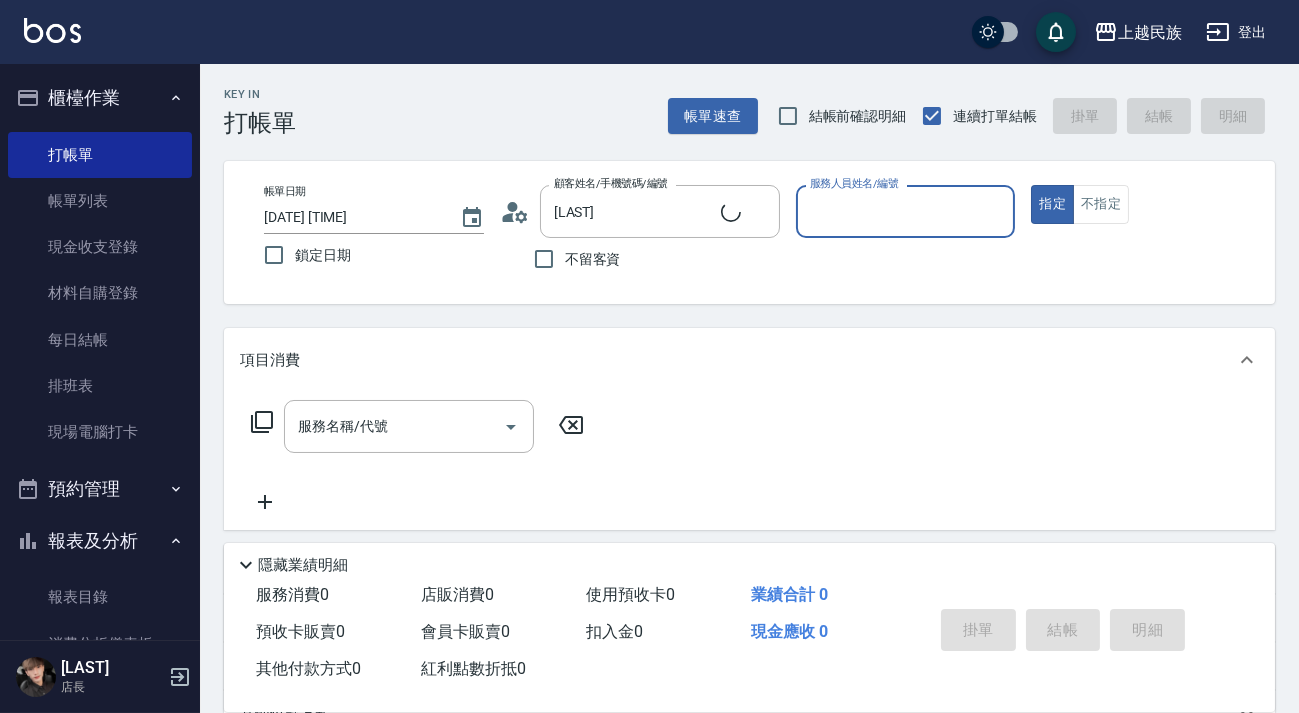 type on "[LAST]/[PHONE]/[ID]" 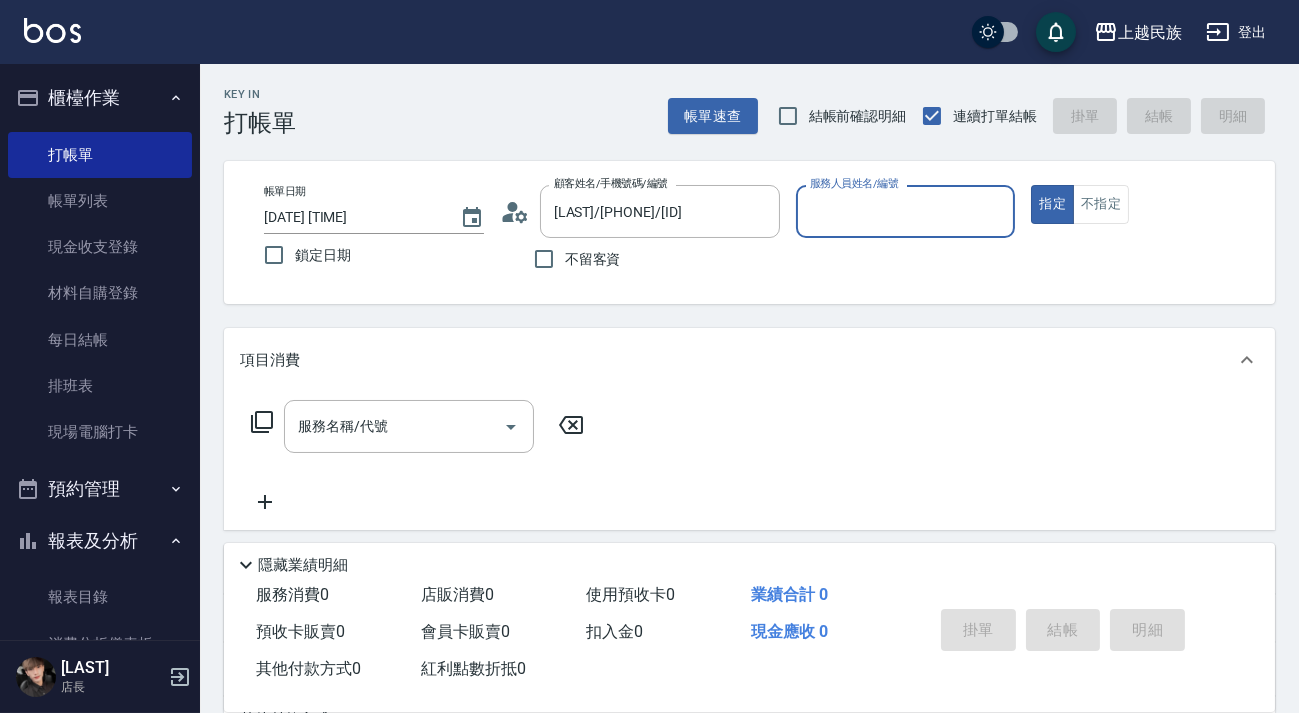 scroll, scrollTop: 267, scrollLeft: 0, axis: vertical 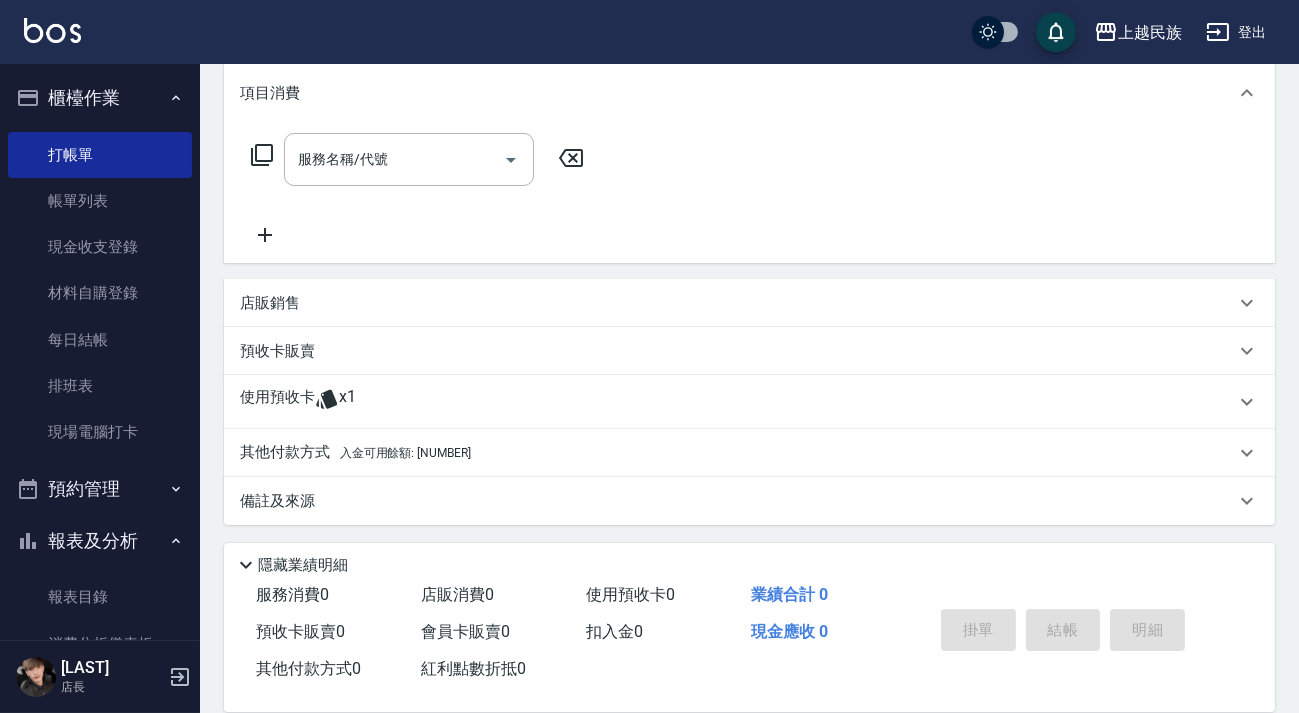 click on "使用預收卡" at bounding box center (277, 402) 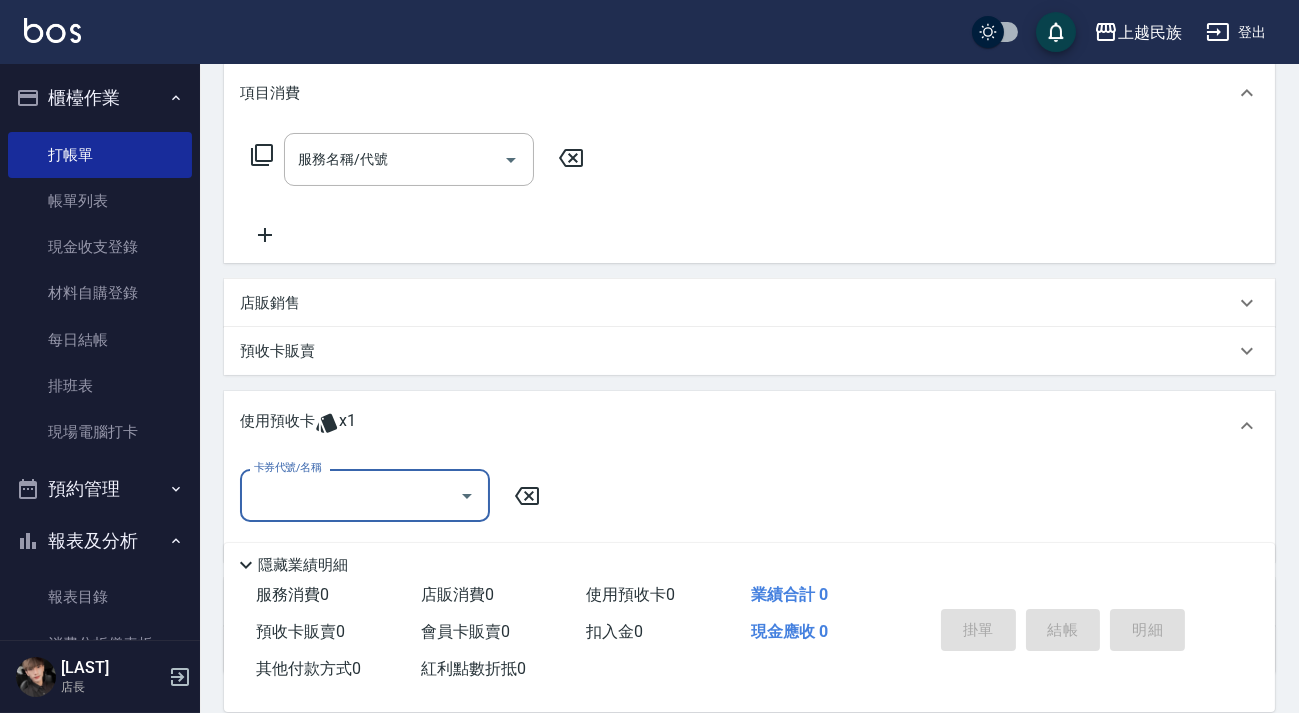 scroll, scrollTop: 0, scrollLeft: 0, axis: both 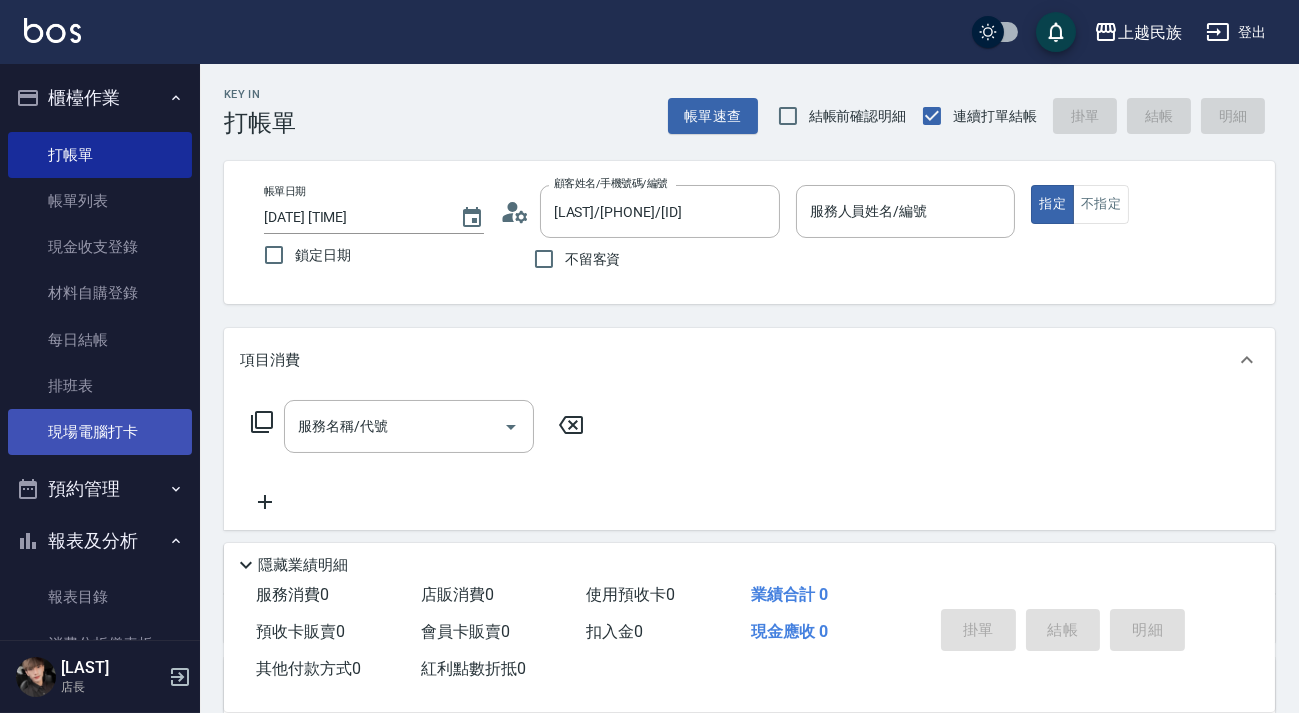 click on "現場電腦打卡" at bounding box center (100, 432) 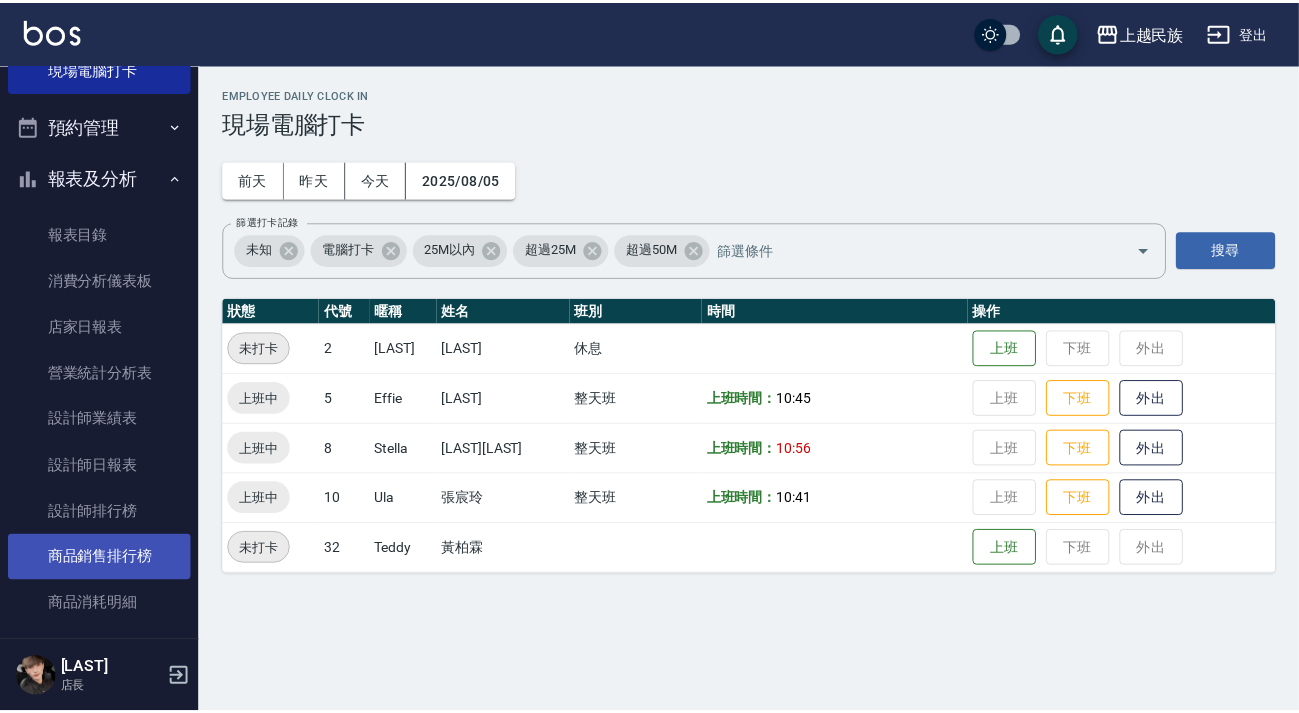 scroll, scrollTop: 814, scrollLeft: 0, axis: vertical 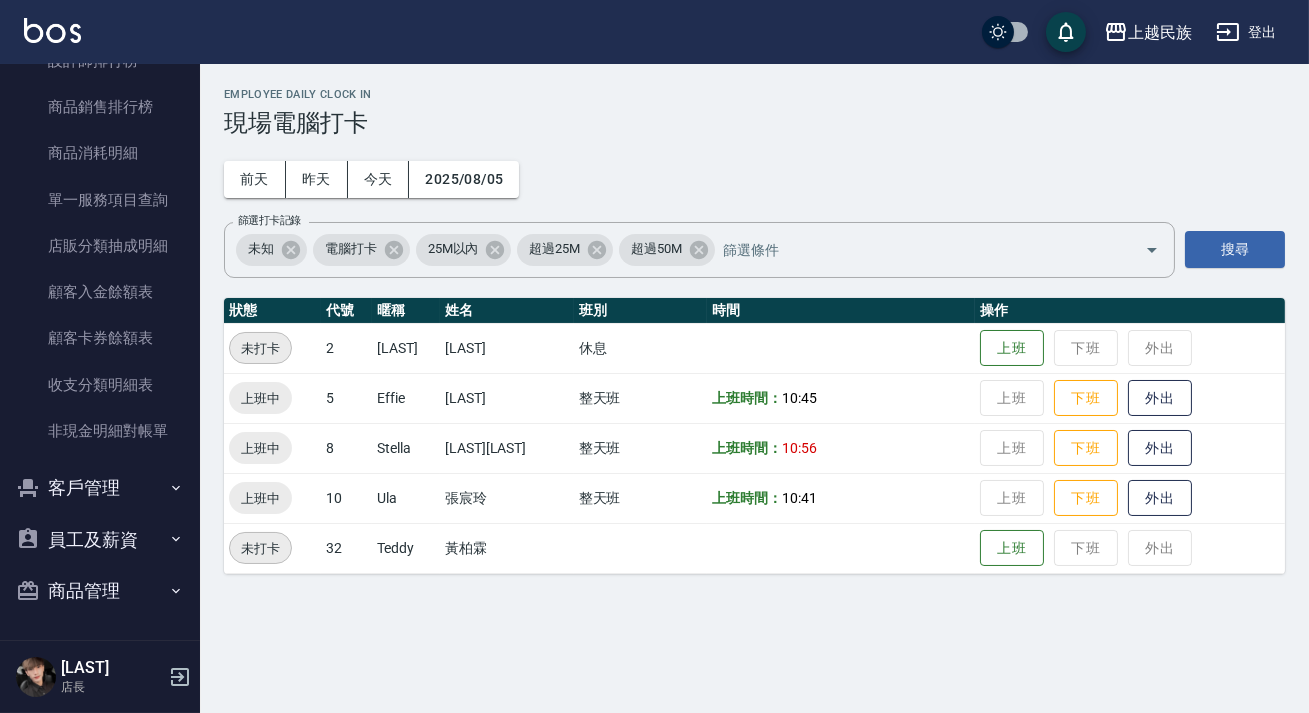click on "客戶管理" at bounding box center [100, 488] 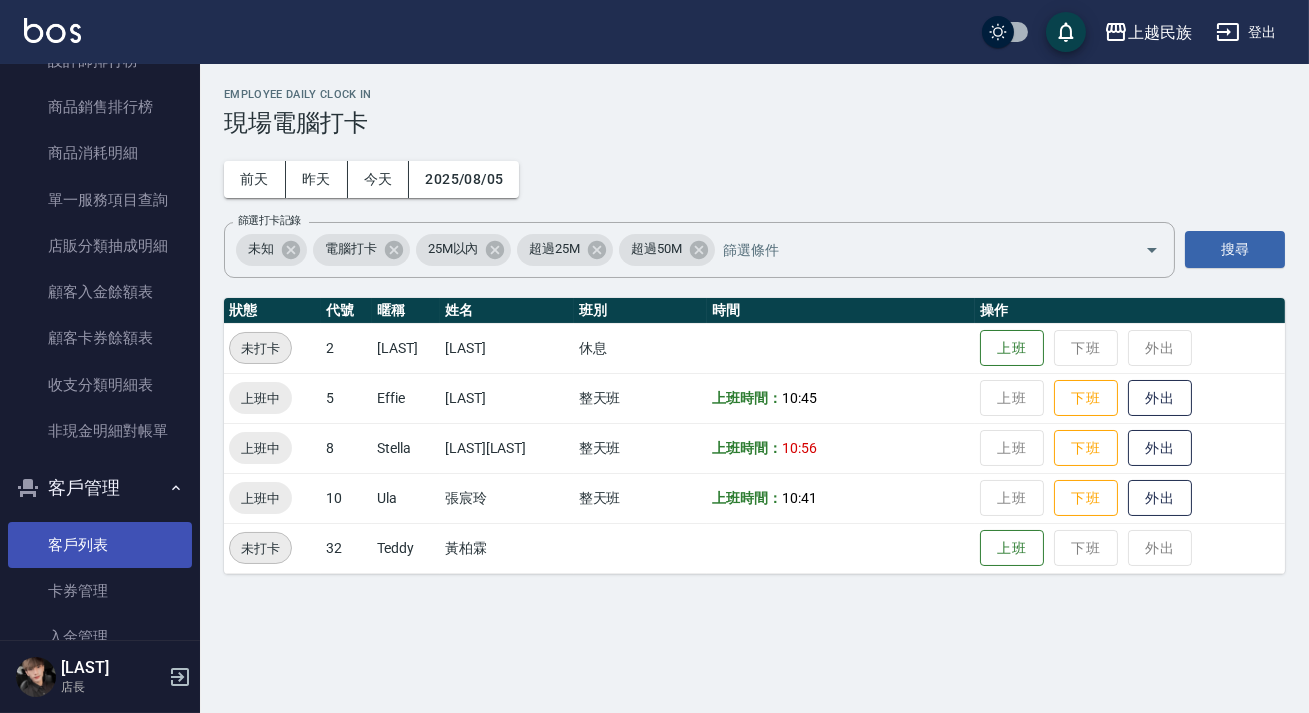 click on "客戶列表" at bounding box center (100, 545) 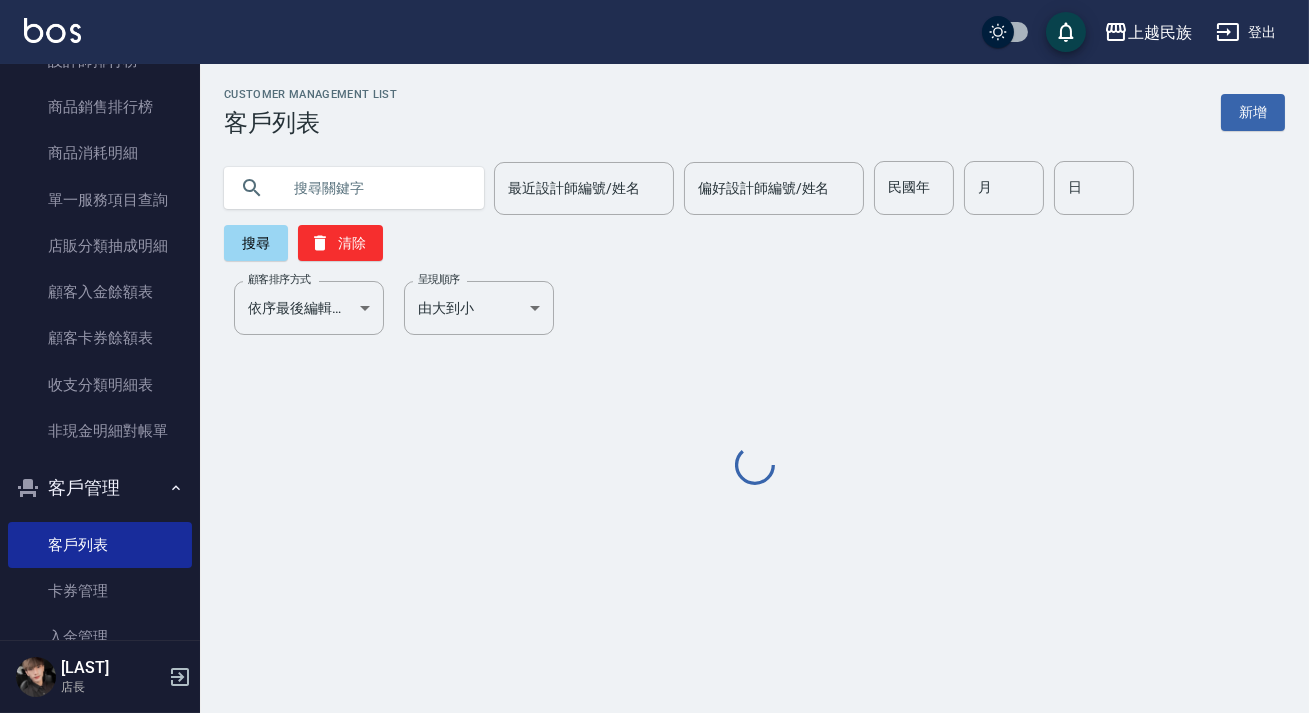 click at bounding box center [374, 188] 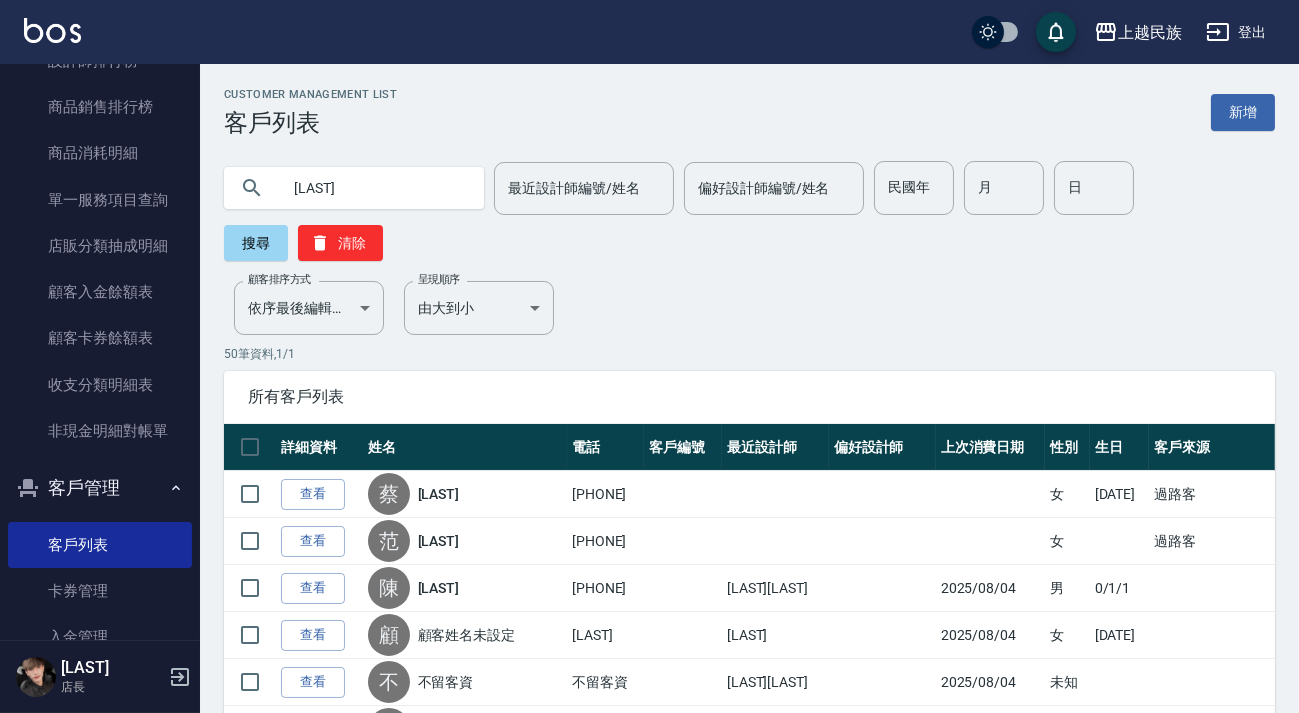 type on "[LAST]" 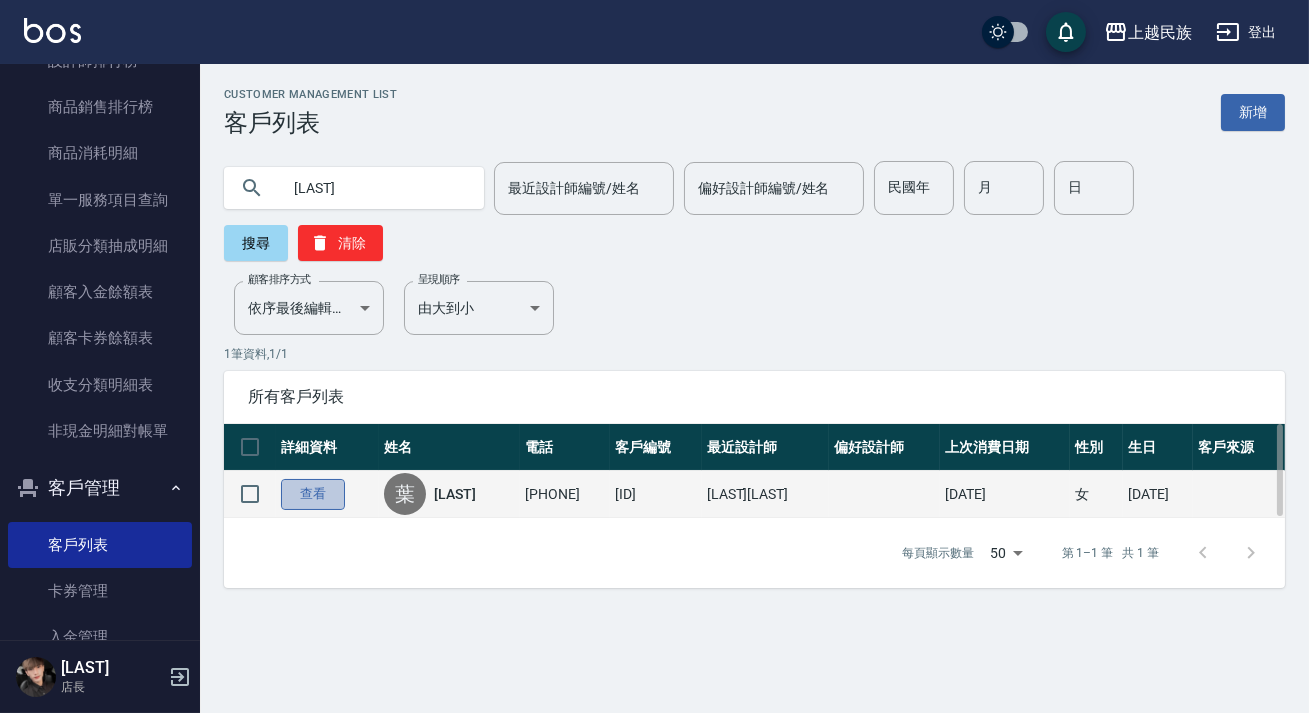 click on "查看" at bounding box center (313, 494) 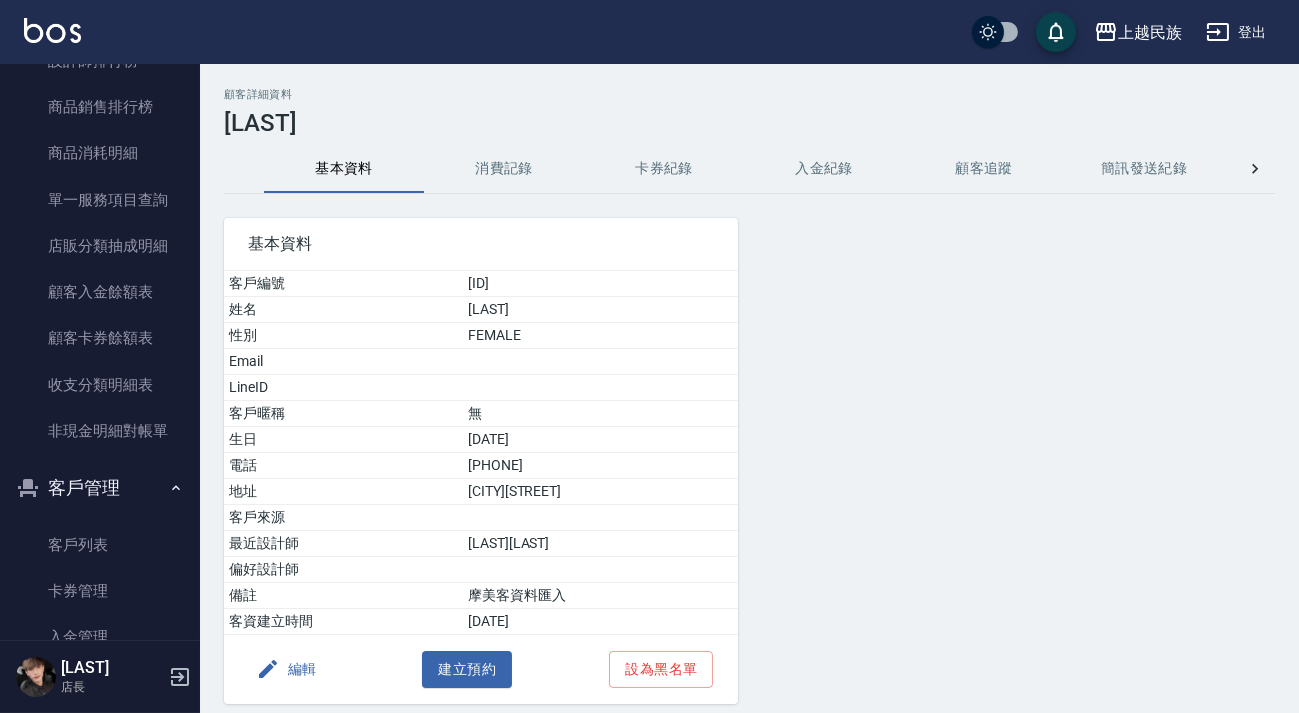 click on "消費記錄" at bounding box center (504, 169) 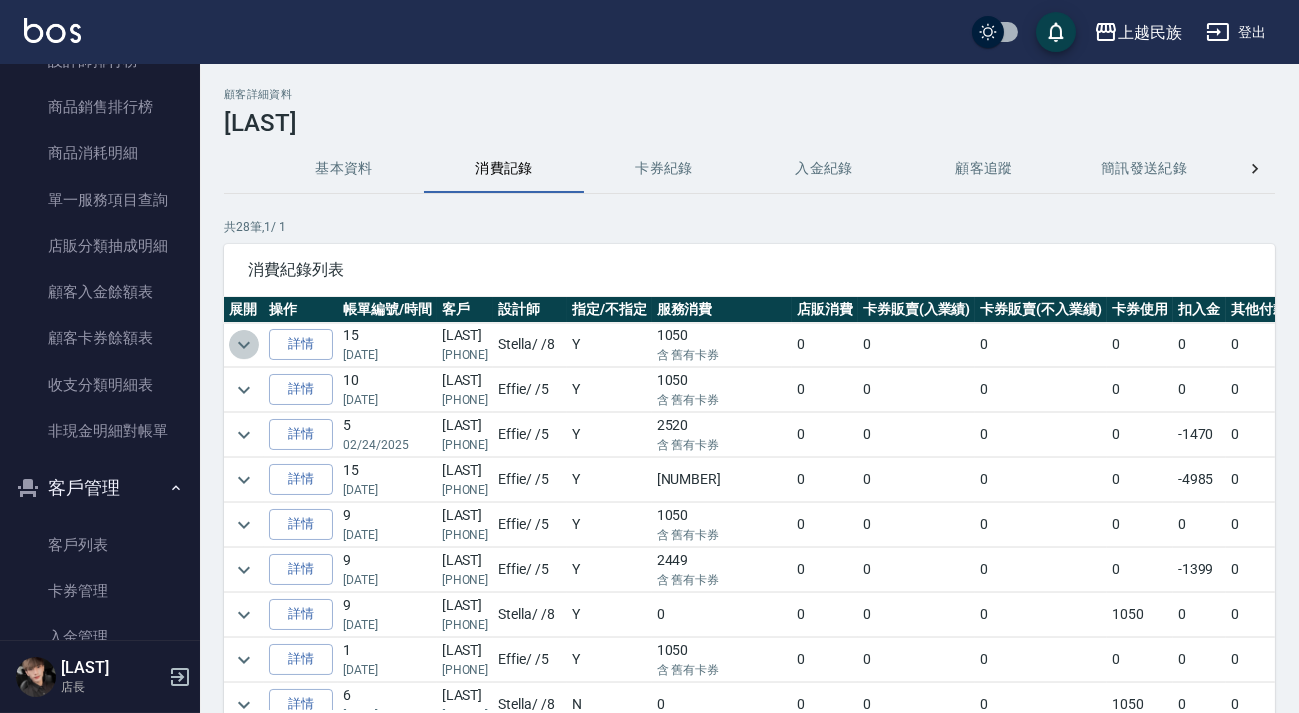 click 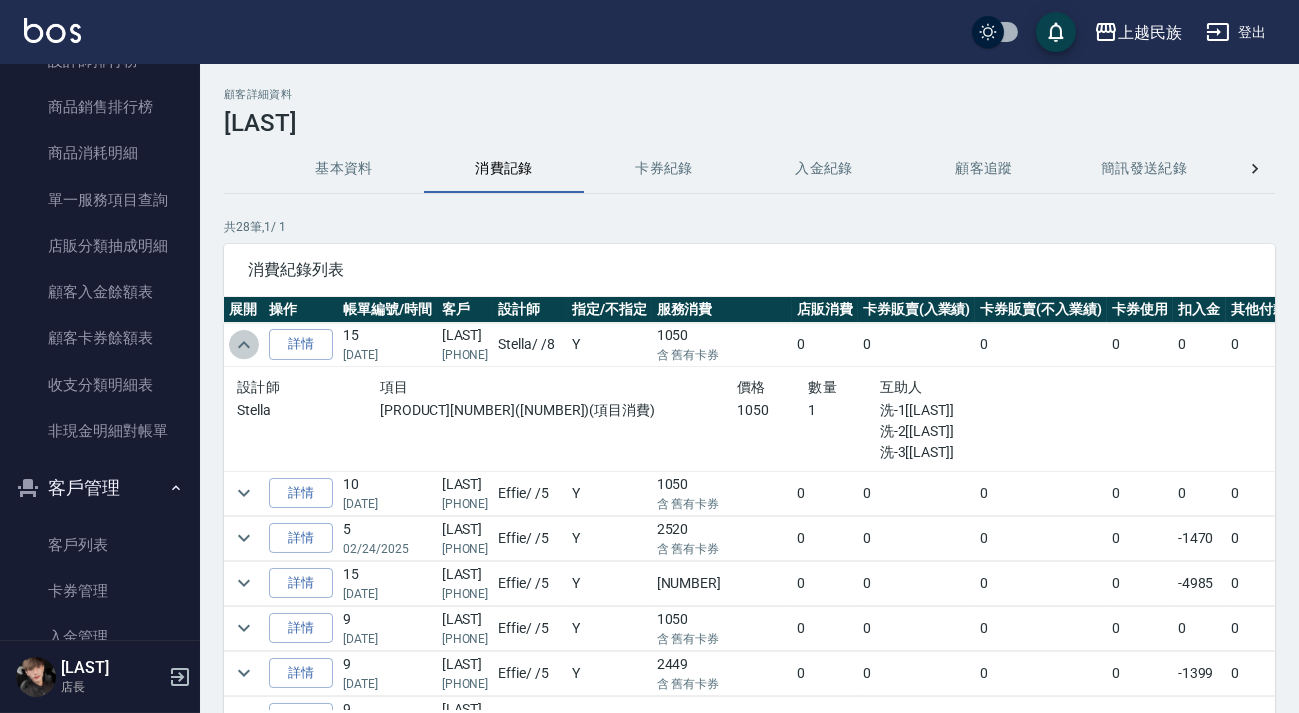 click 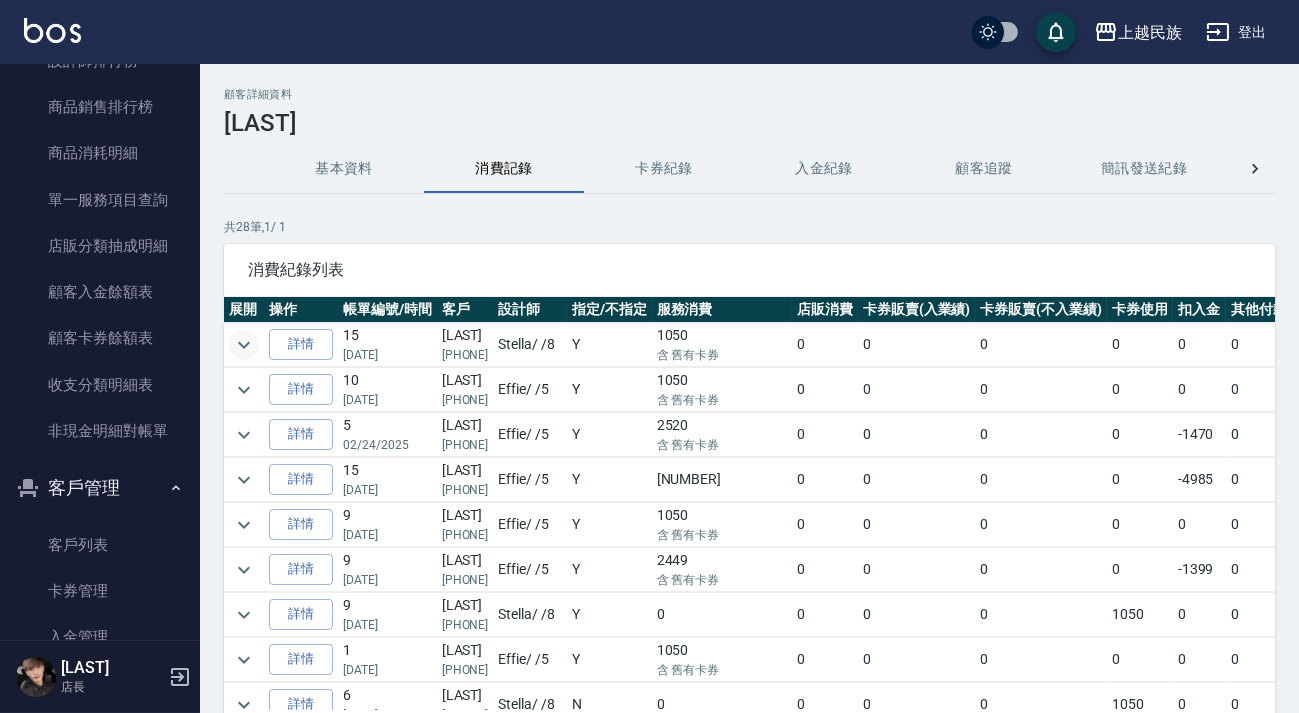 click 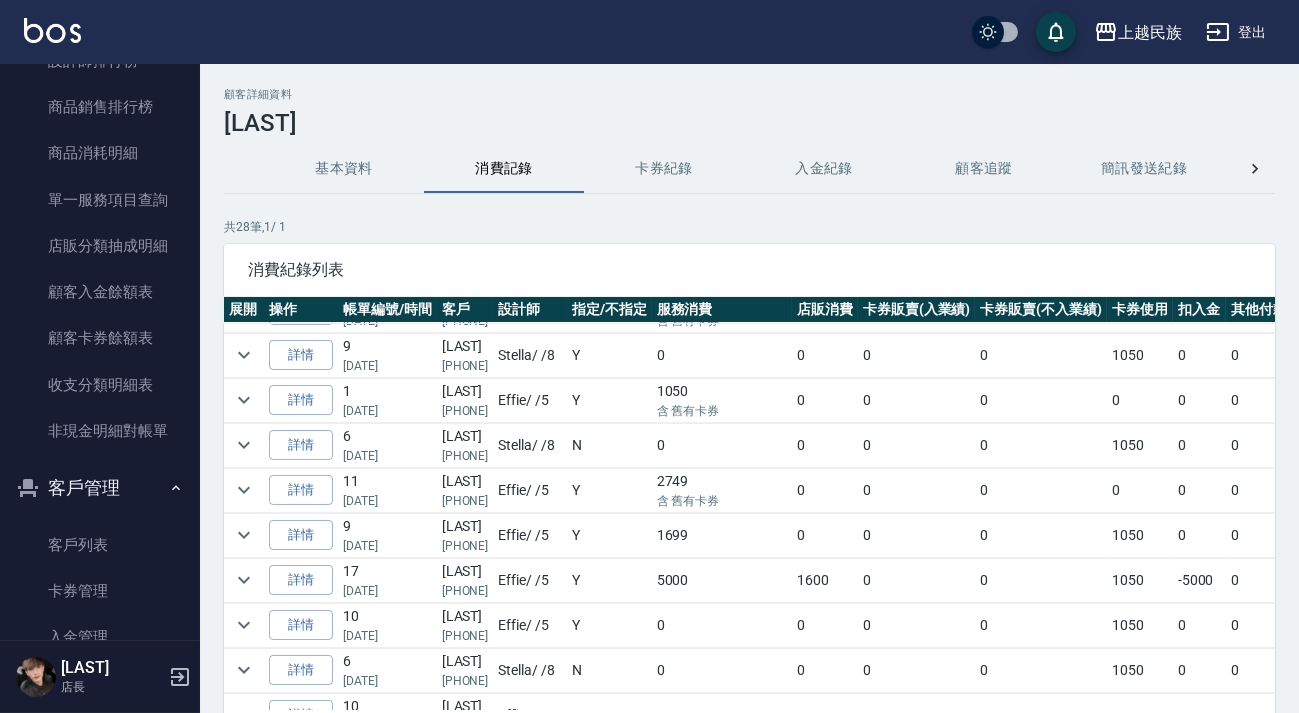 scroll, scrollTop: 0, scrollLeft: 0, axis: both 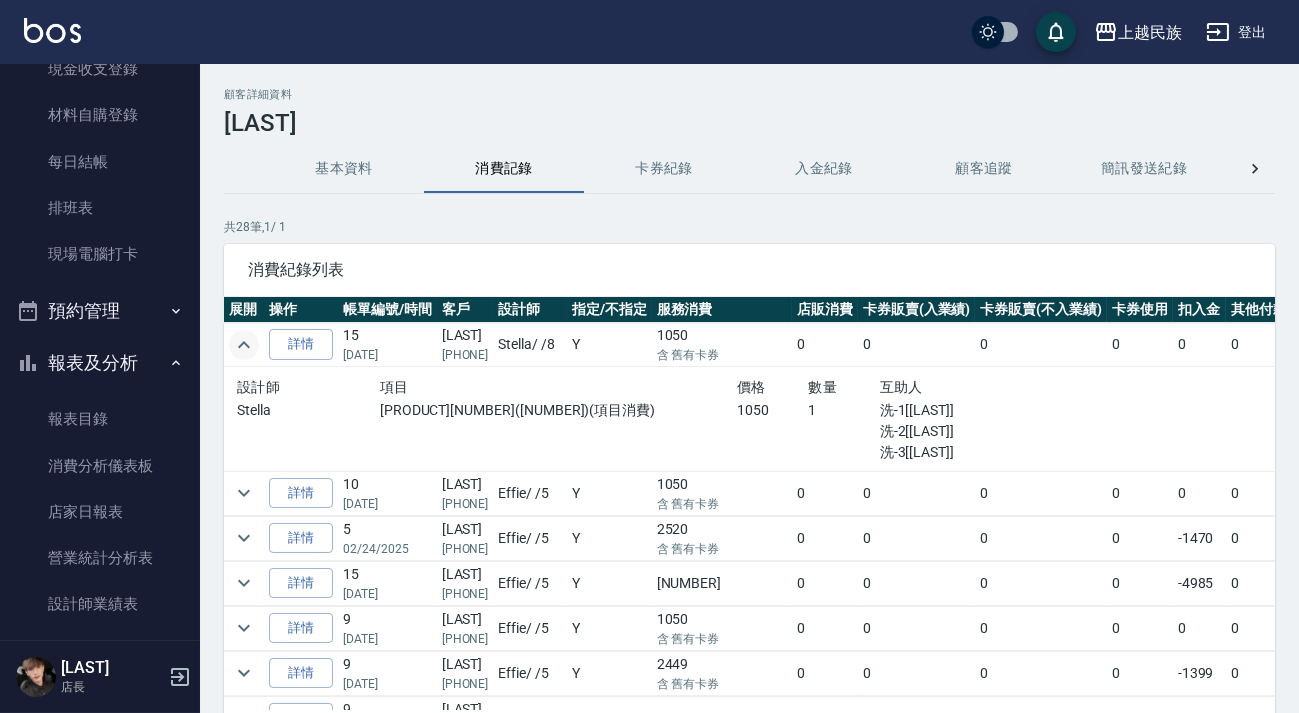 click on "報表及分析" at bounding box center (100, 363) 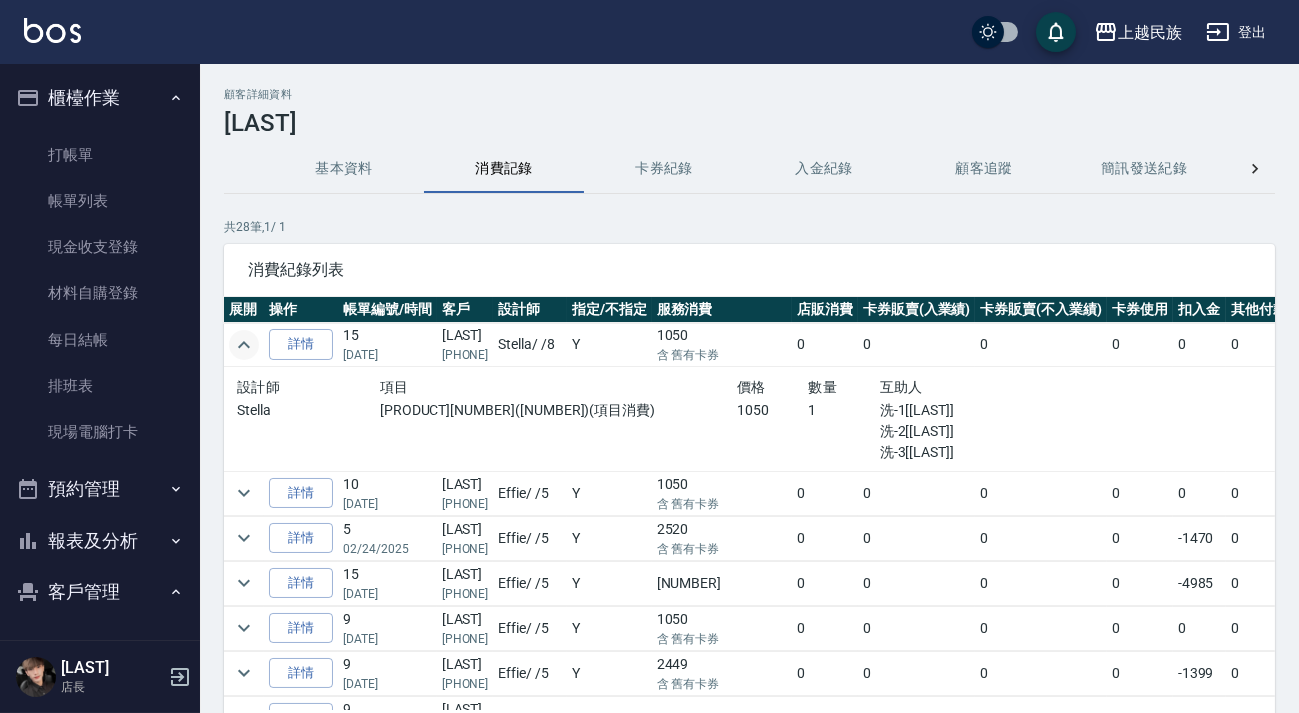scroll, scrollTop: 259, scrollLeft: 0, axis: vertical 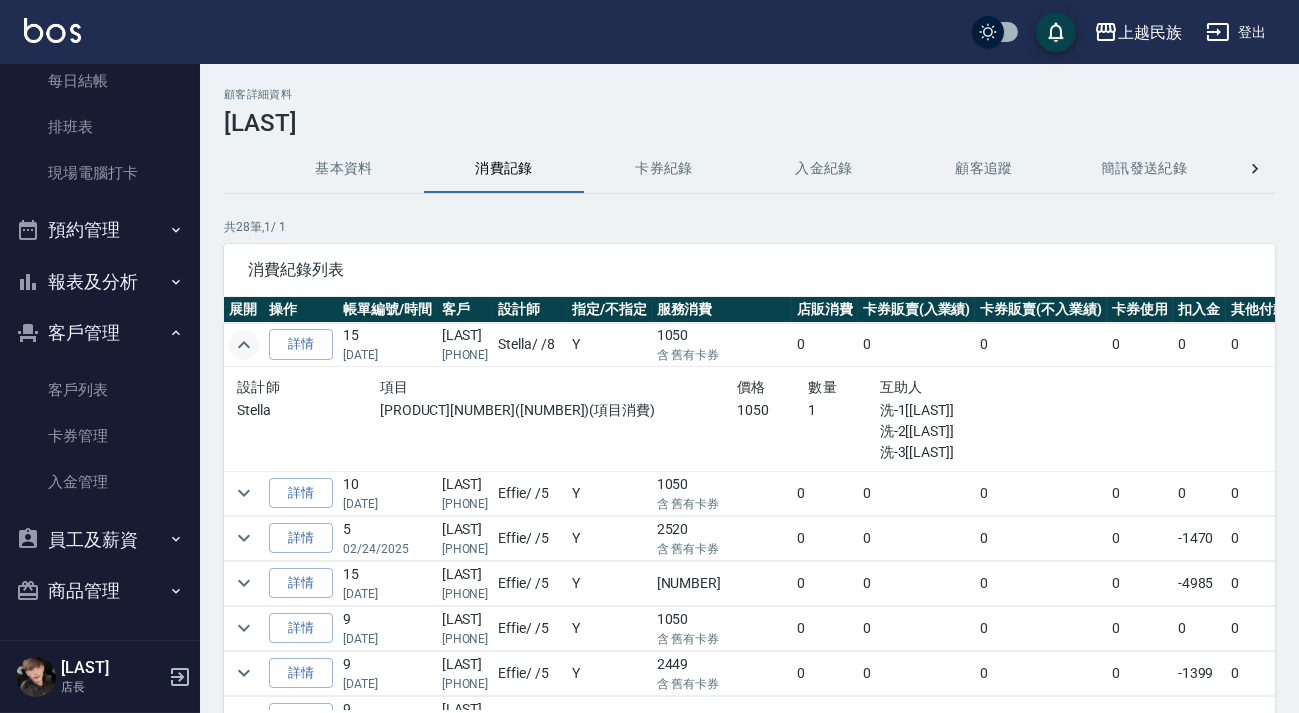 click on "客戶管理" at bounding box center (100, 333) 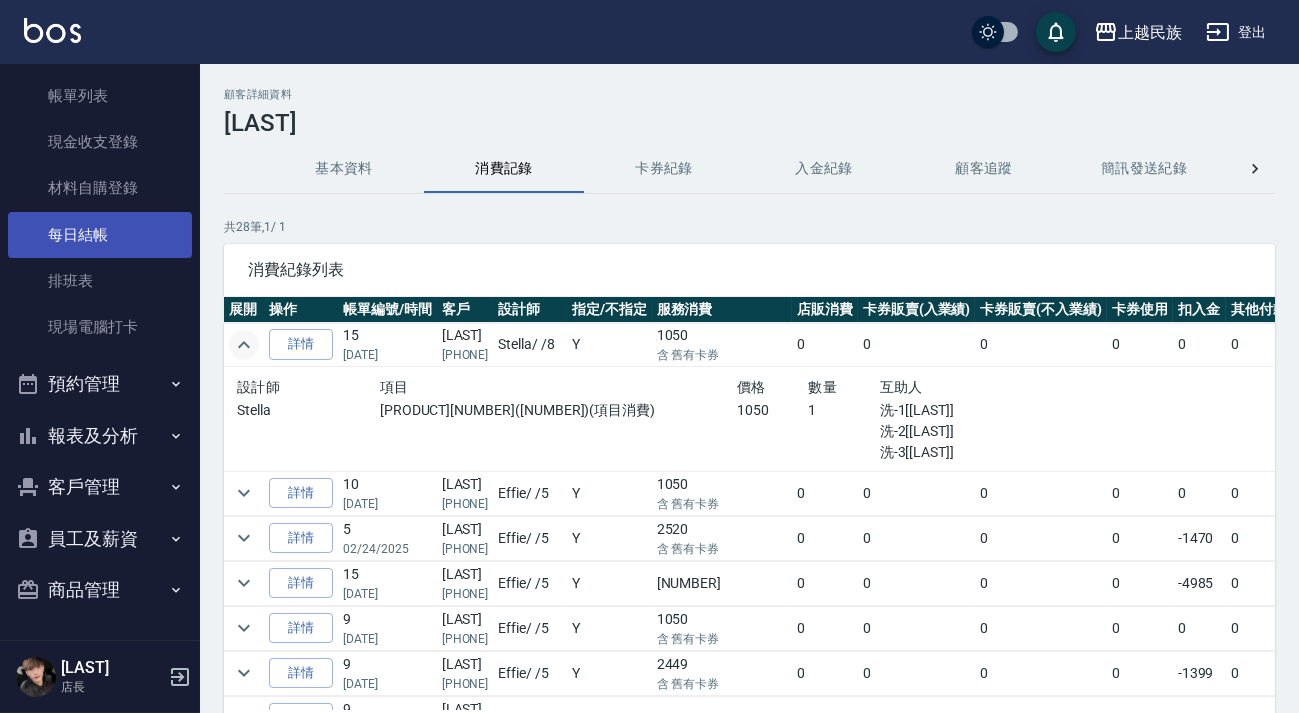 scroll, scrollTop: 0, scrollLeft: 0, axis: both 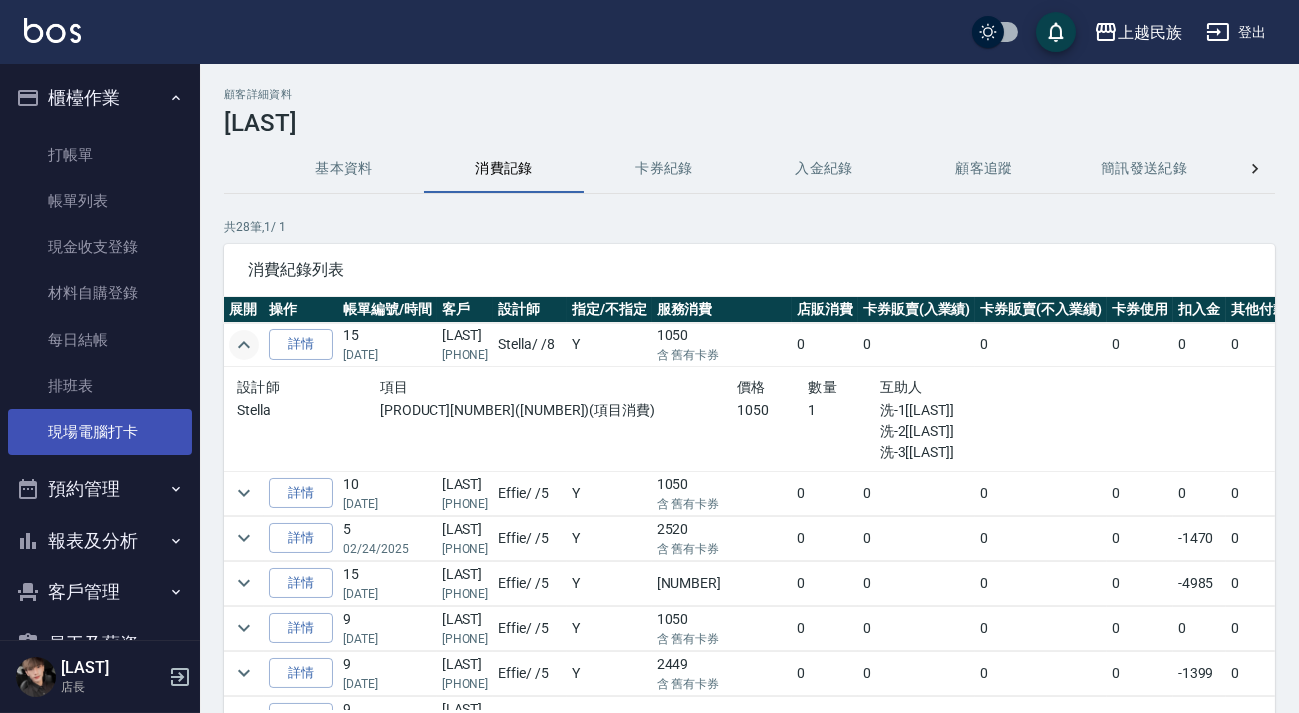 click on "現場電腦打卡" at bounding box center [100, 432] 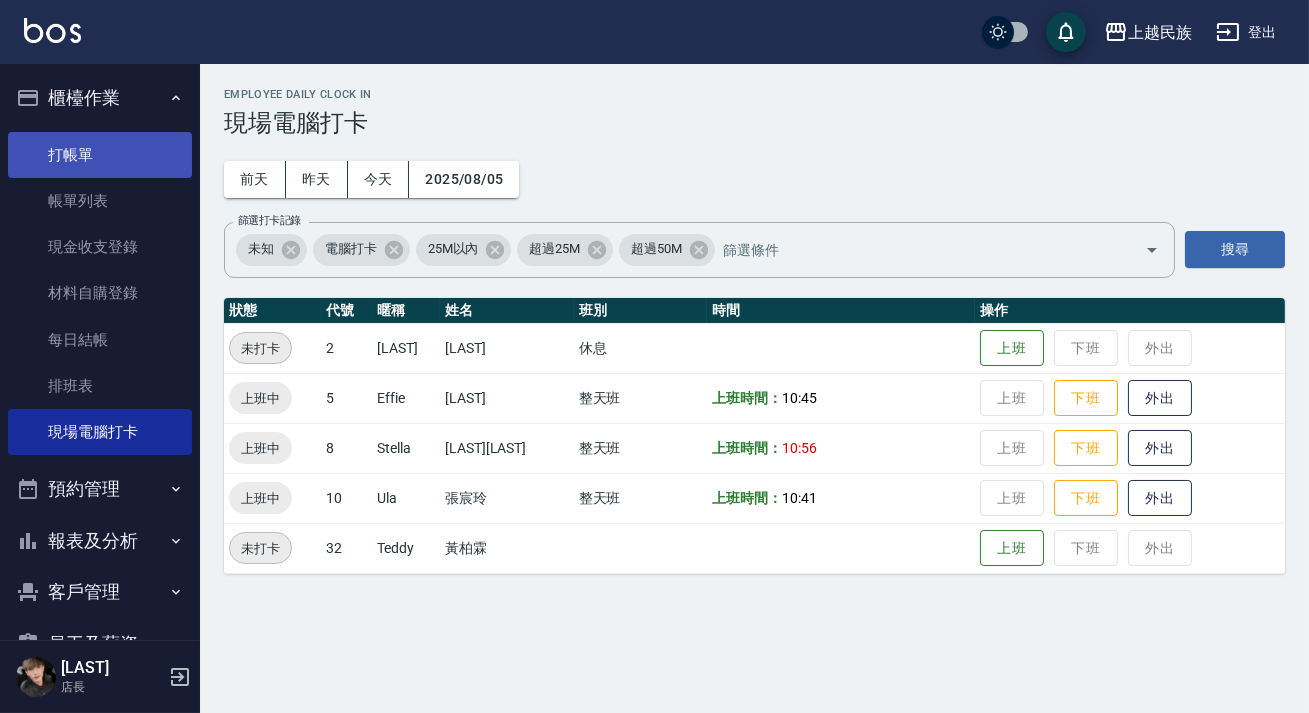 click on "打帳單" at bounding box center [100, 155] 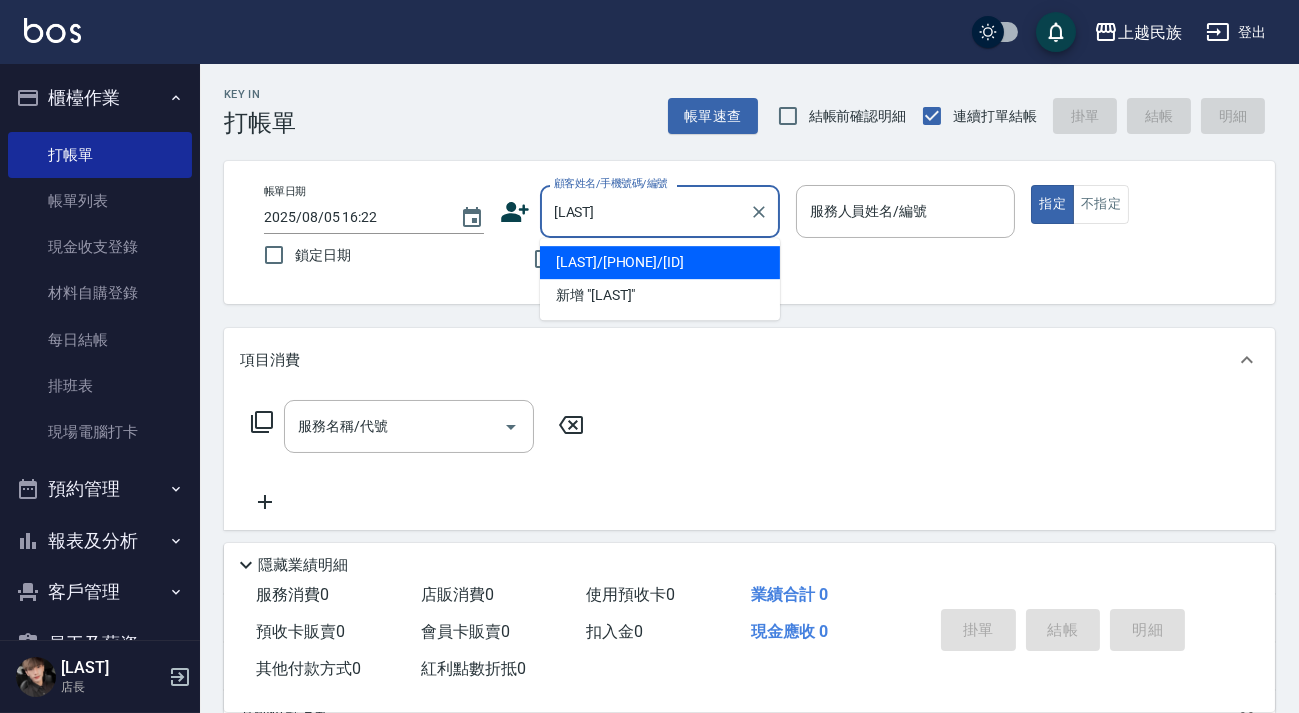 click on "[LAST]/[PHONE]/[ID]" at bounding box center [660, 262] 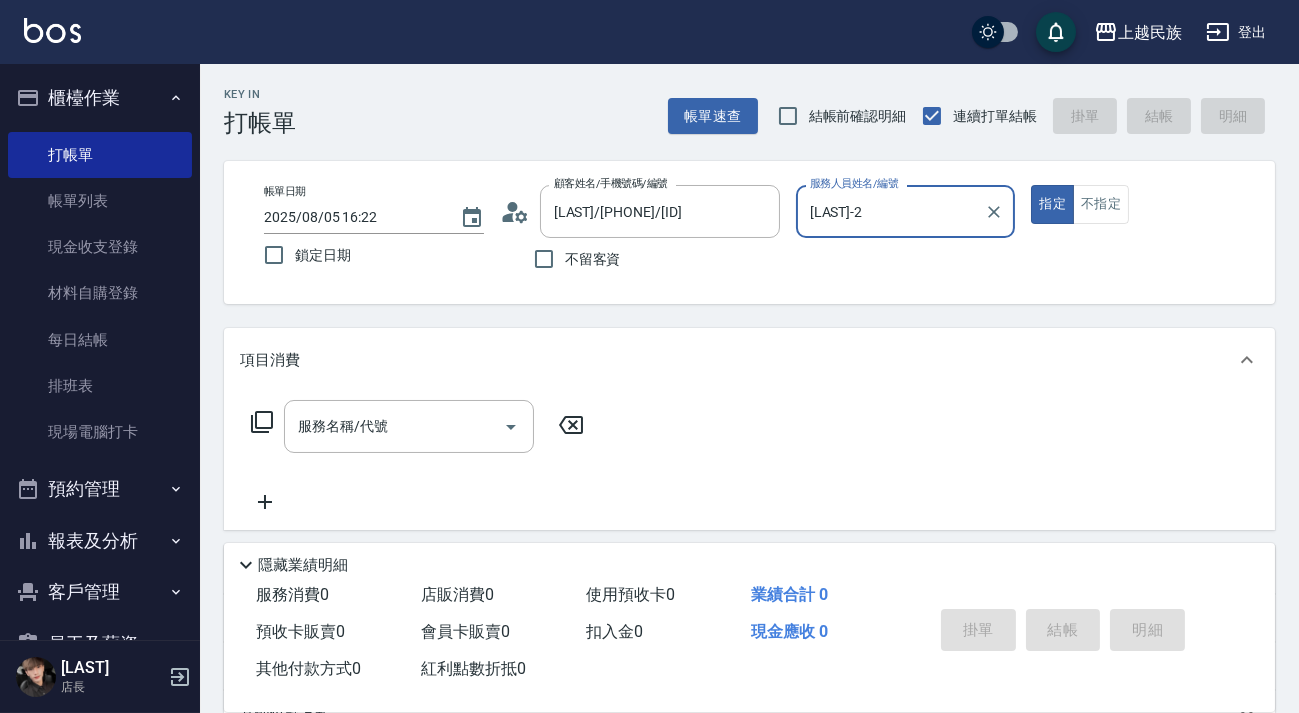 type on "[LAST]-2" 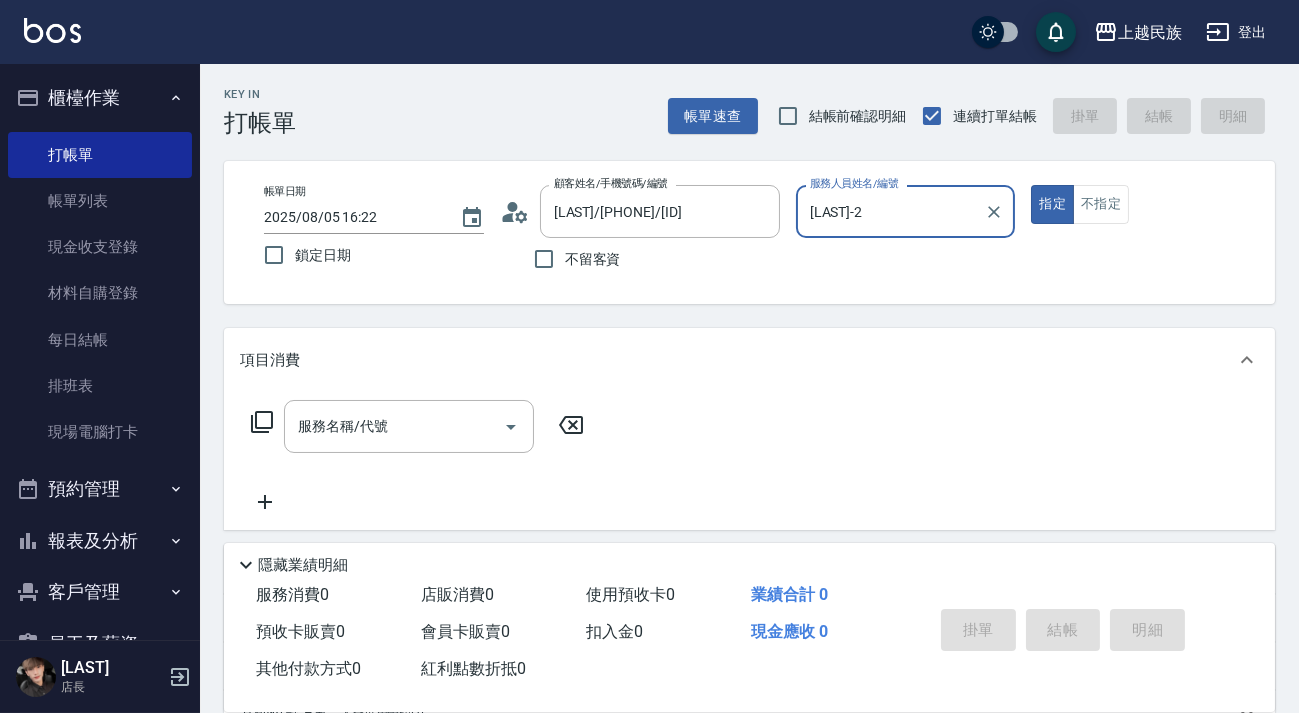 click 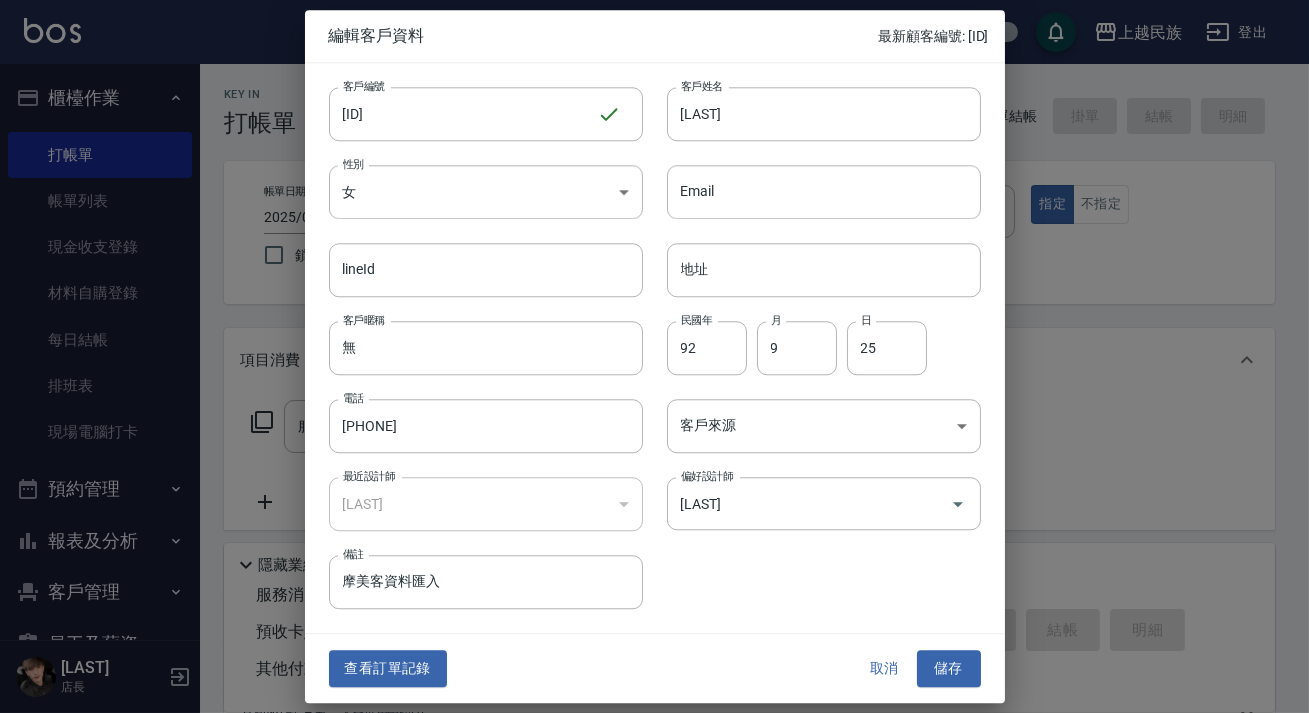 click on "查看訂單記錄 取消 儲存" at bounding box center (655, 669) 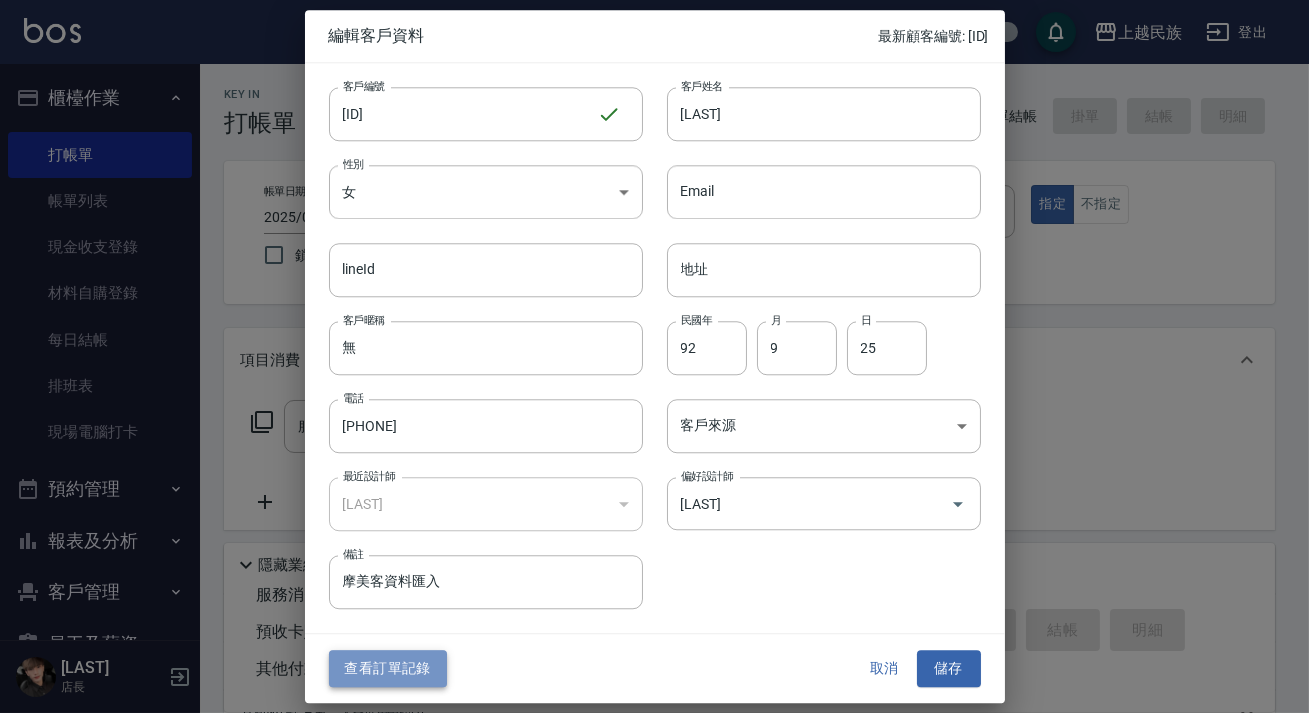 click on "查看訂單記錄" at bounding box center (388, 669) 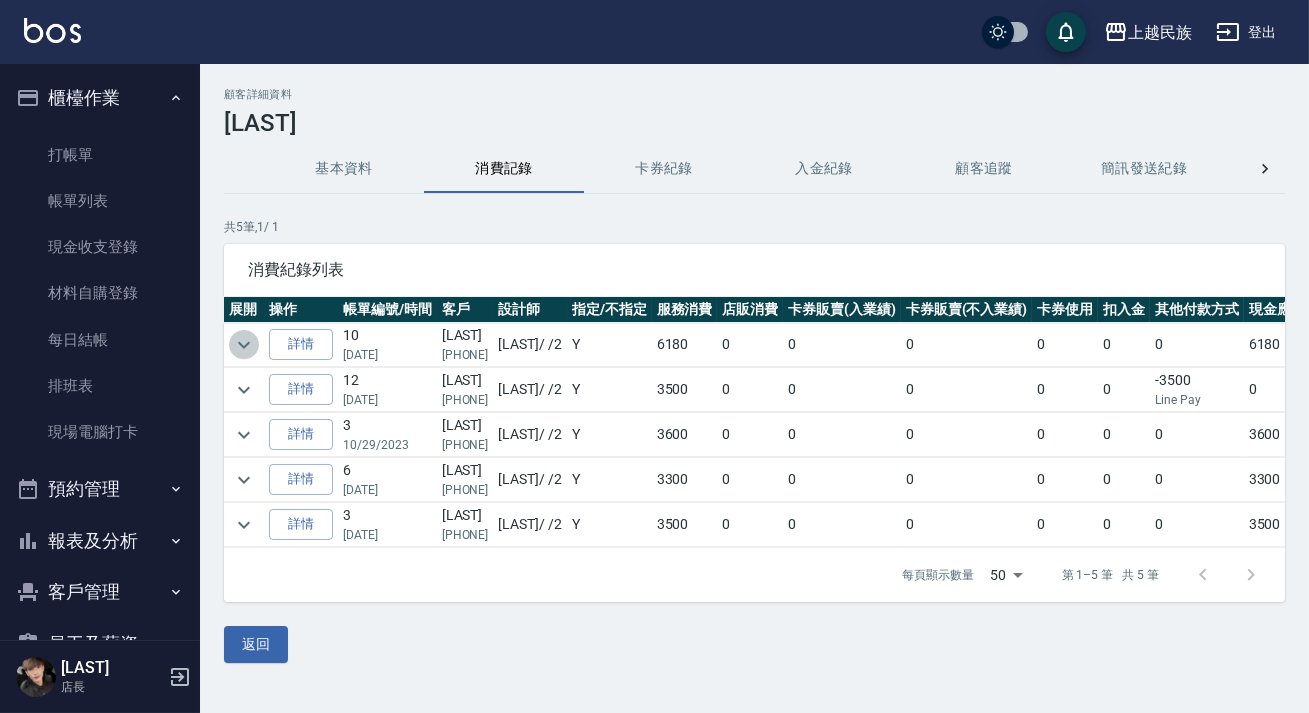 click 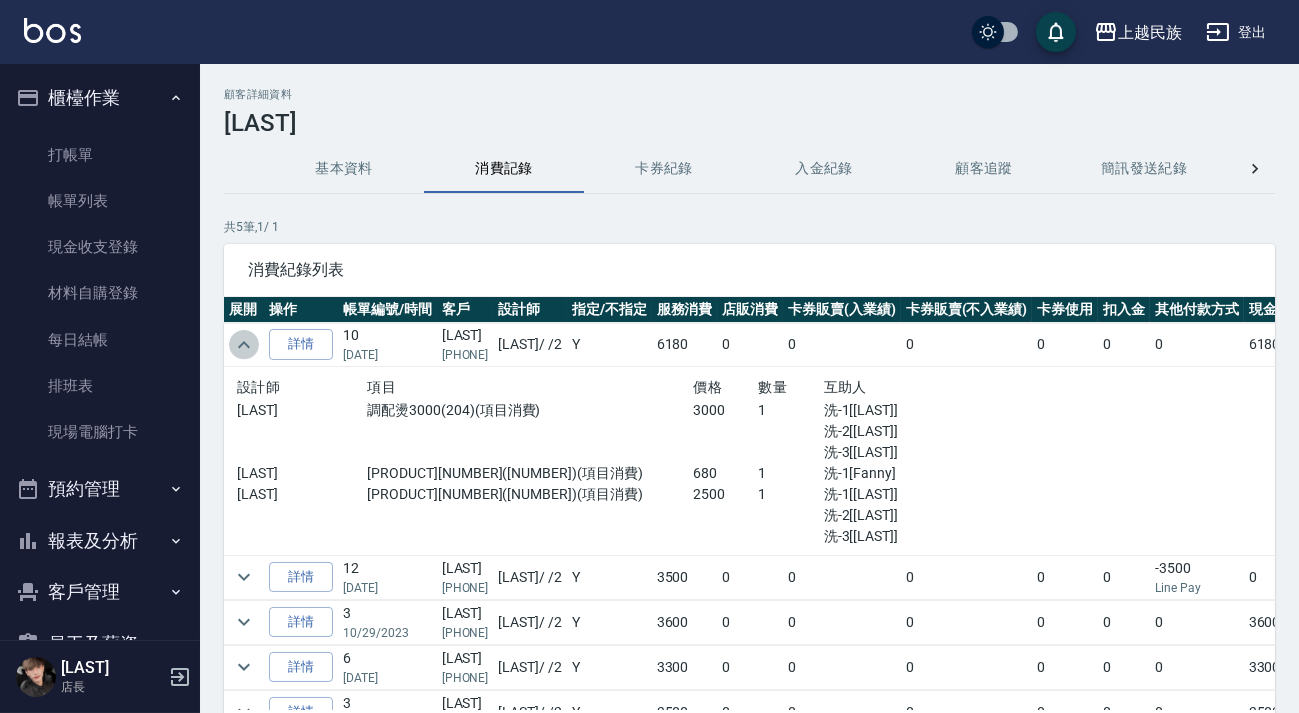 click 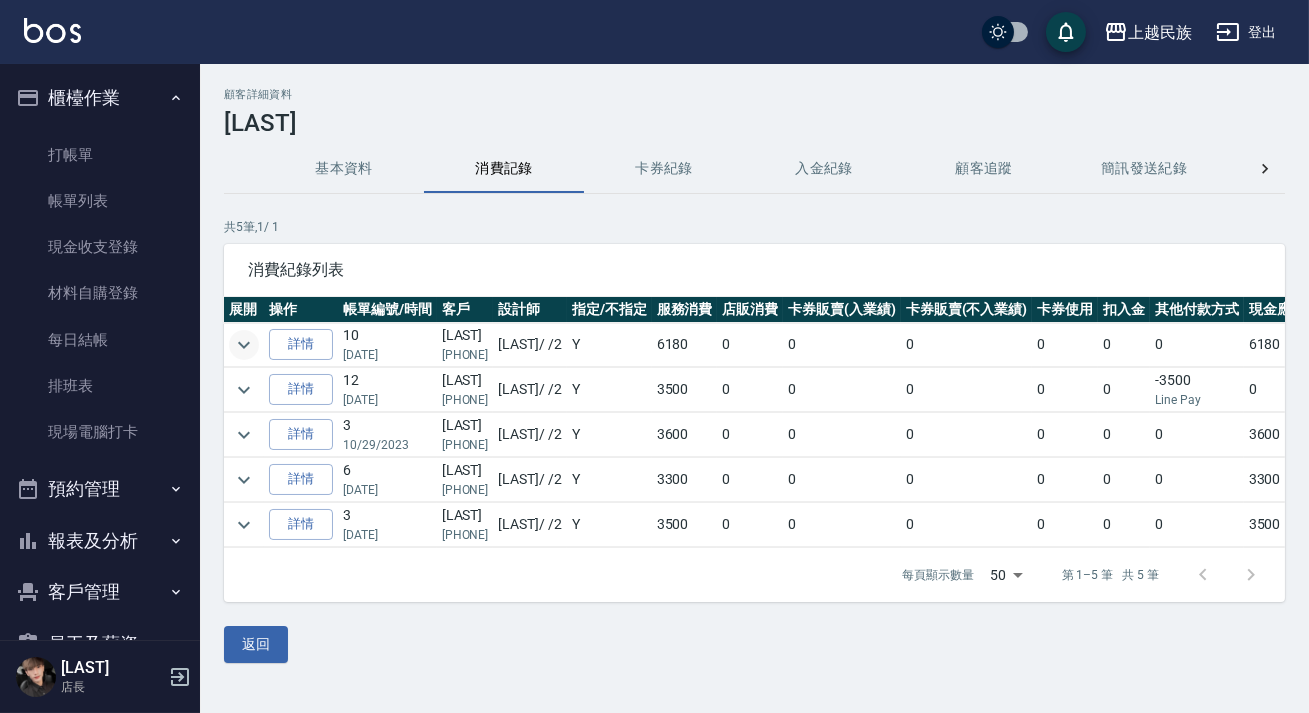 click 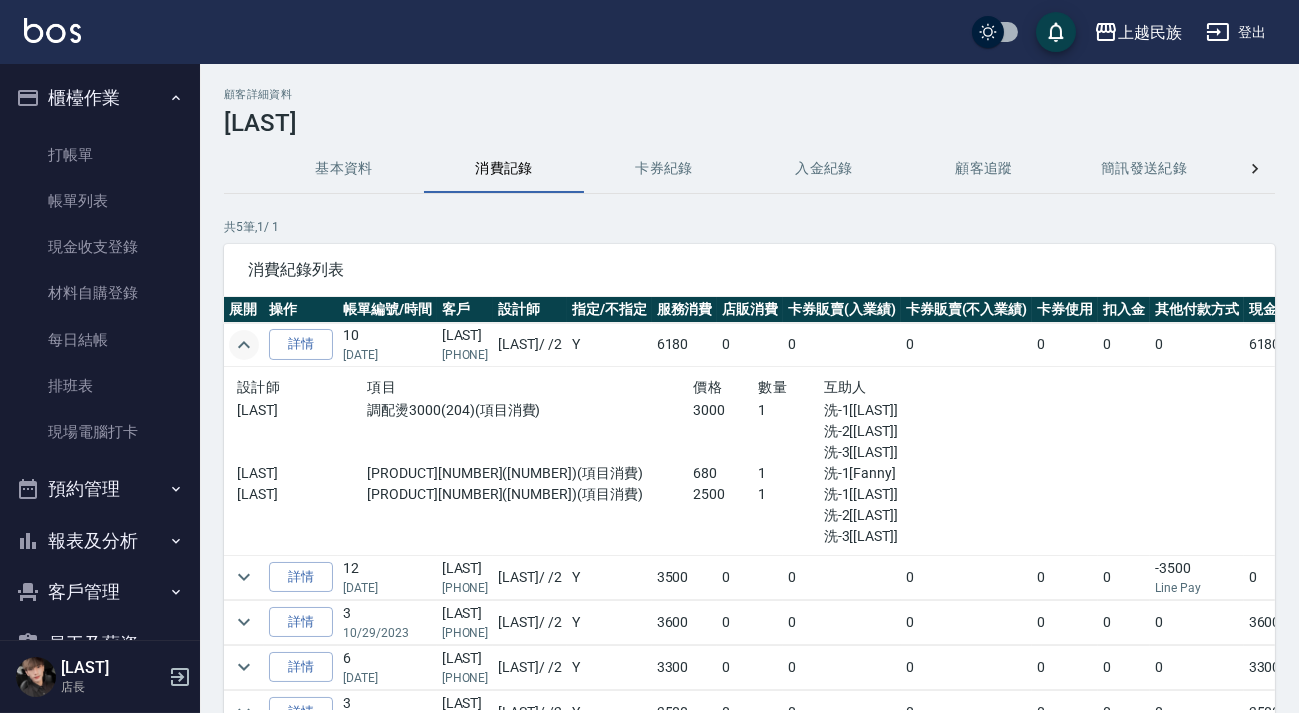 click on "基本資料" at bounding box center (344, 169) 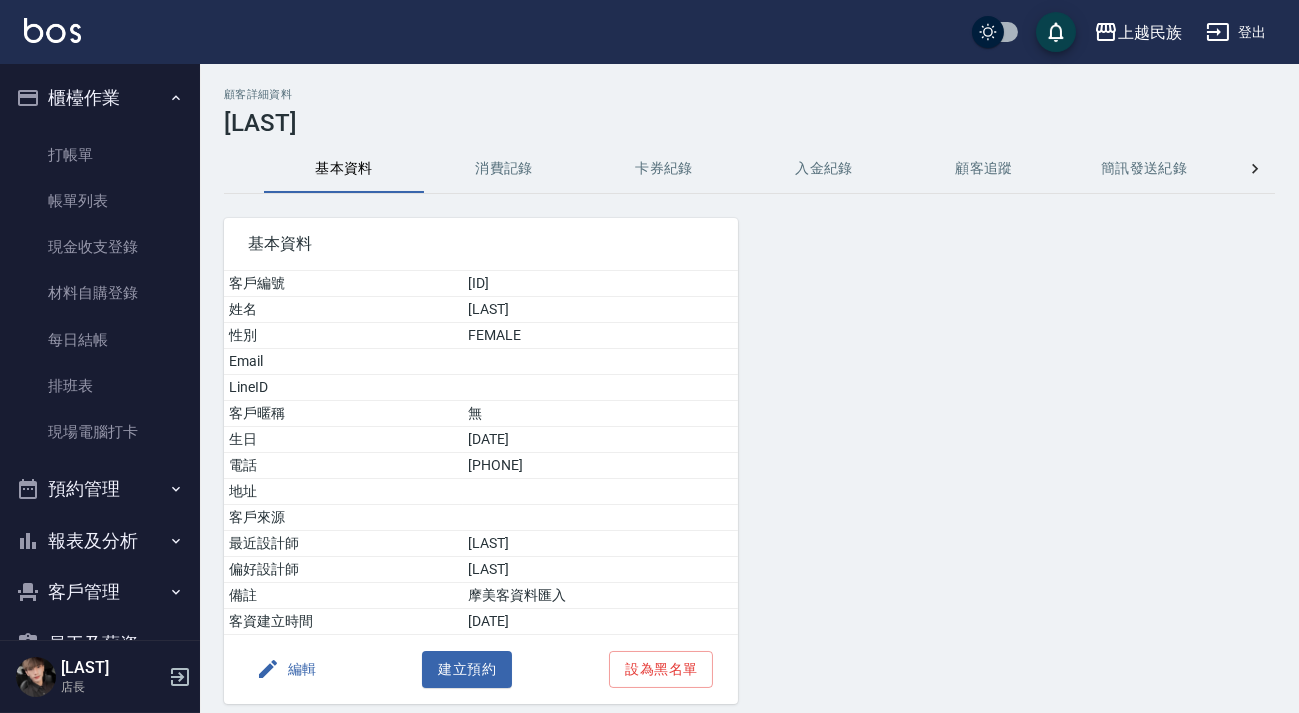 click on "[LAST]" at bounding box center (600, 570) 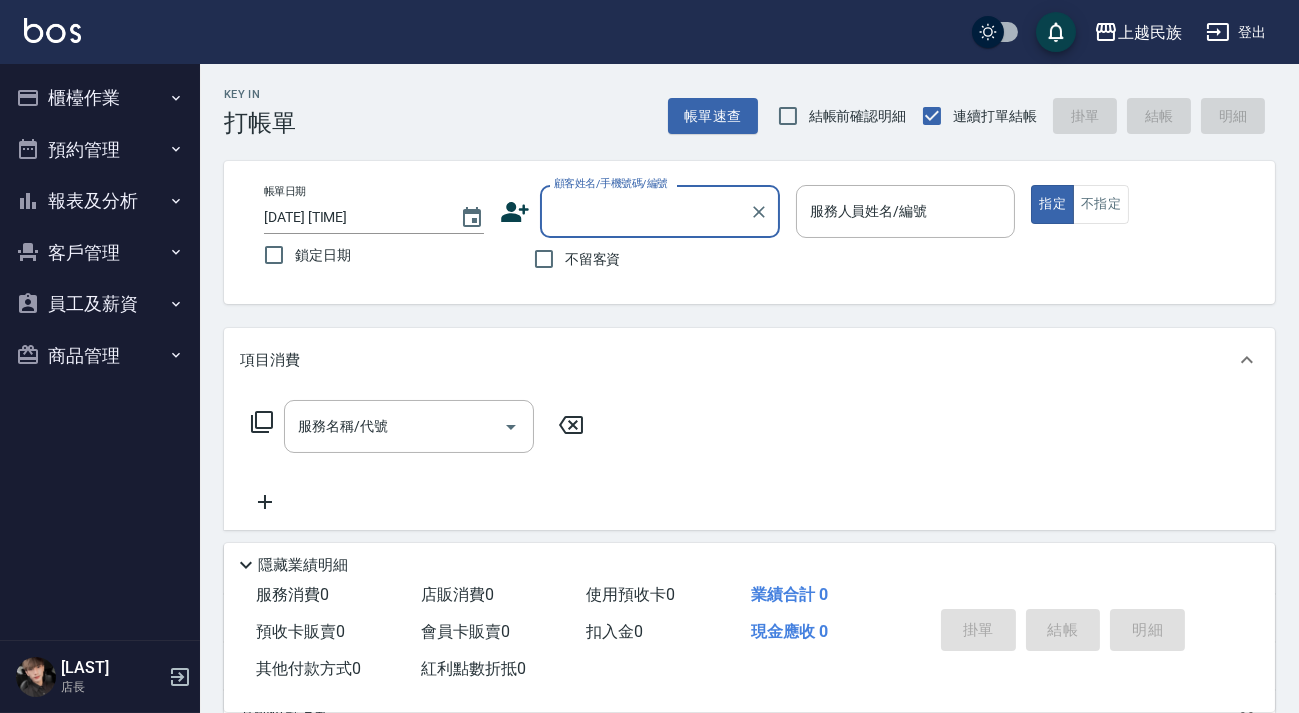 click at bounding box center [52, 30] 